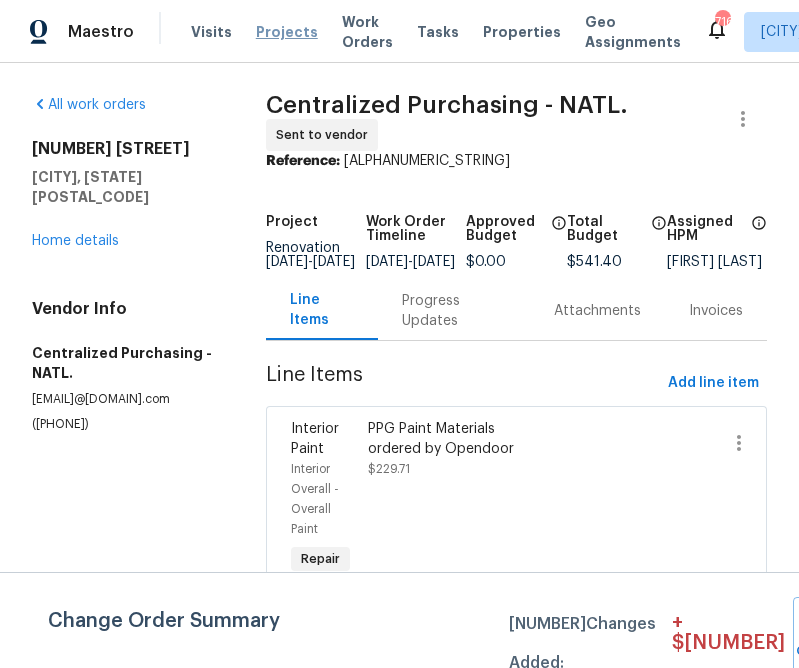 scroll, scrollTop: 0, scrollLeft: 0, axis: both 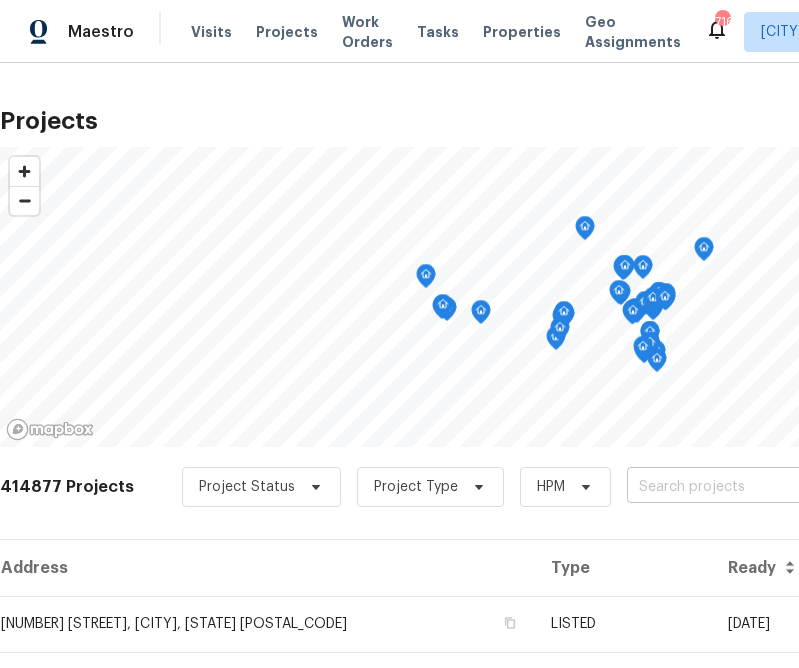 click at bounding box center [741, 487] 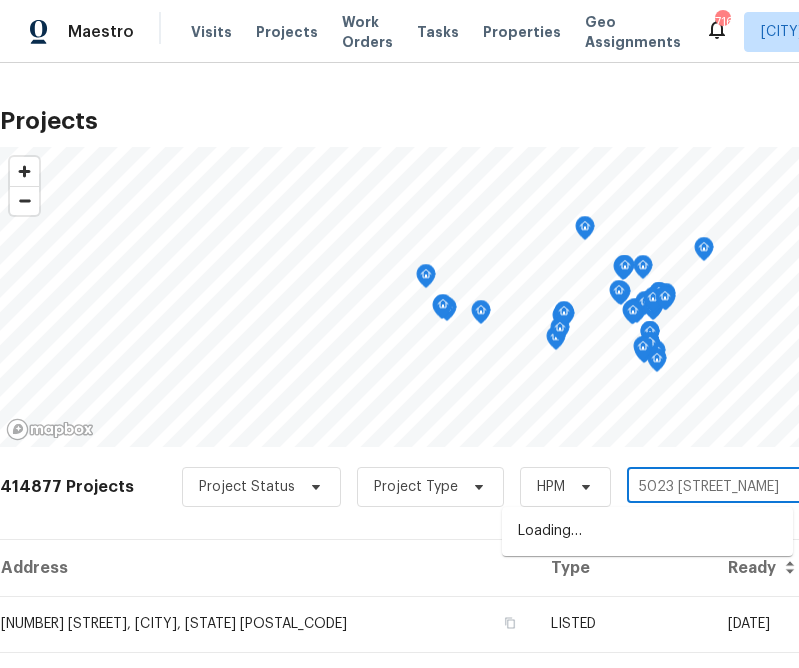 type on "5023 [STREET_NAME]" 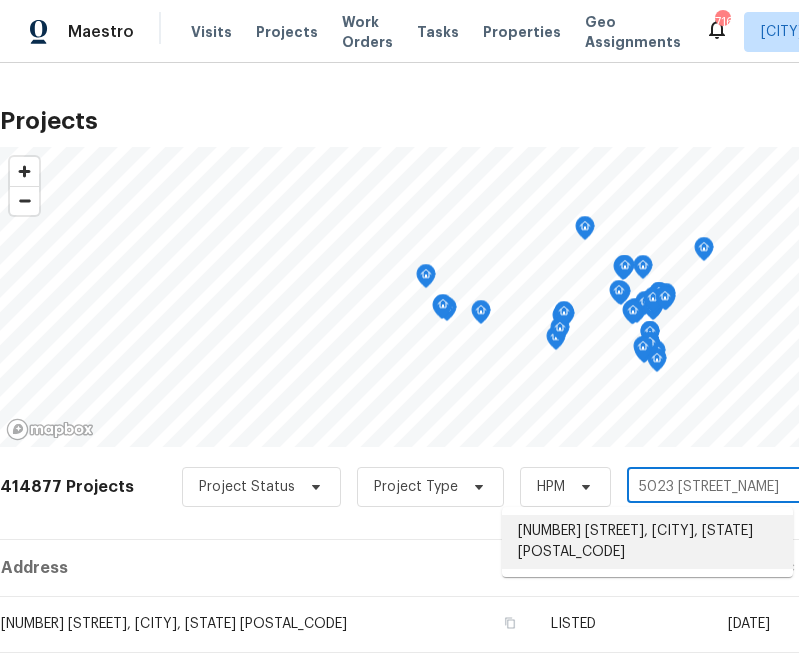 click on "[NUMBER] [STREET], [CITY], [STATE] [POSTAL_CODE]" at bounding box center (647, 542) 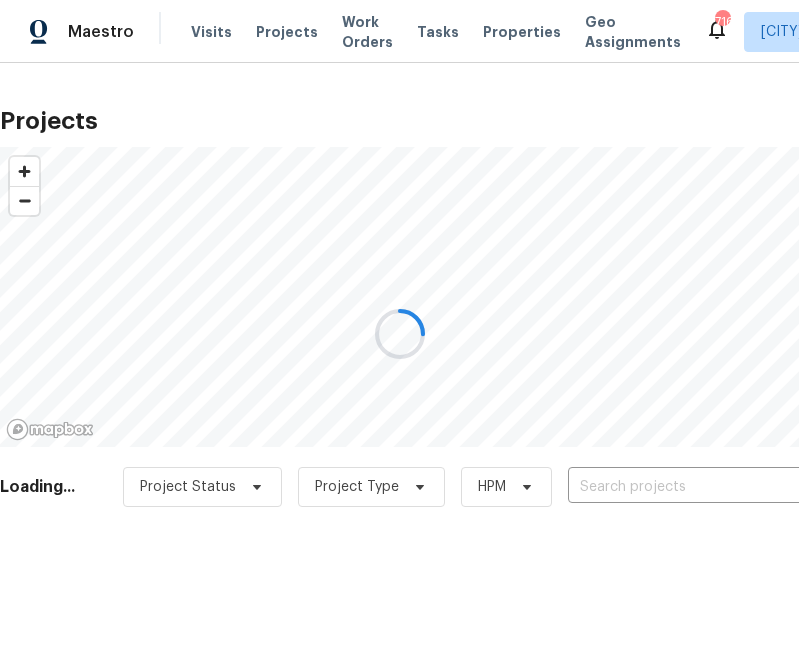 type on "[NUMBER] [STREET], [CITY], [STATE] [POSTAL_CODE]" 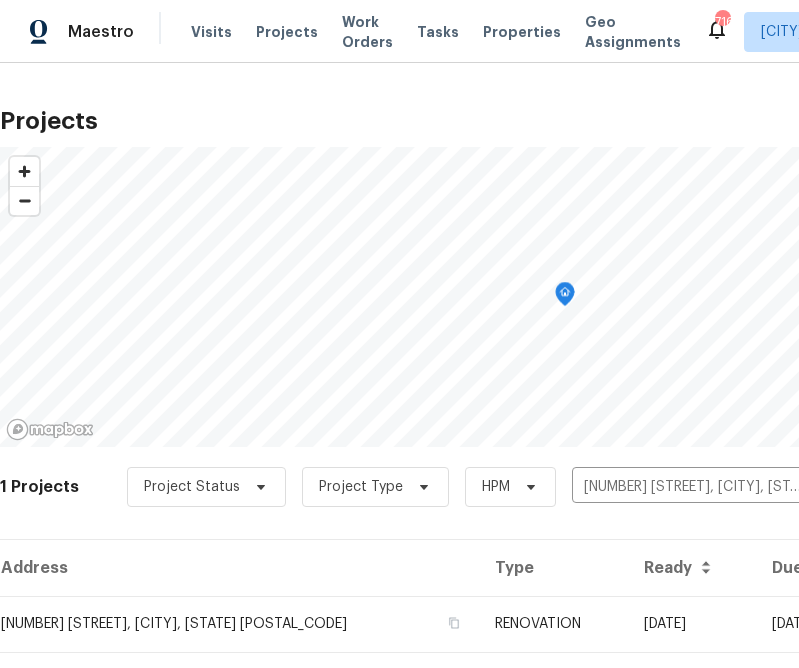 scroll, scrollTop: 48, scrollLeft: 0, axis: vertical 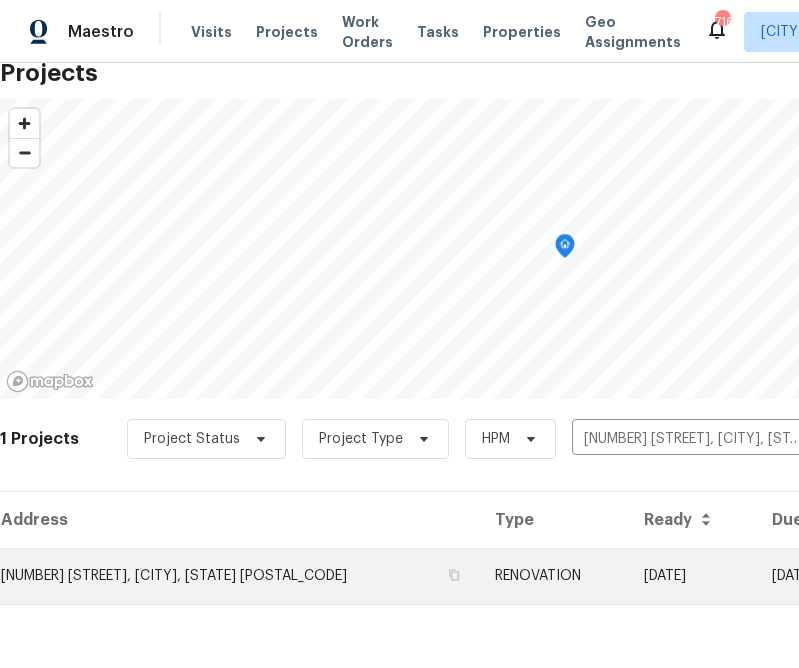 click on "[NUMBER] [STREET], [CITY], [STATE] [POSTAL_CODE]" at bounding box center (239, 576) 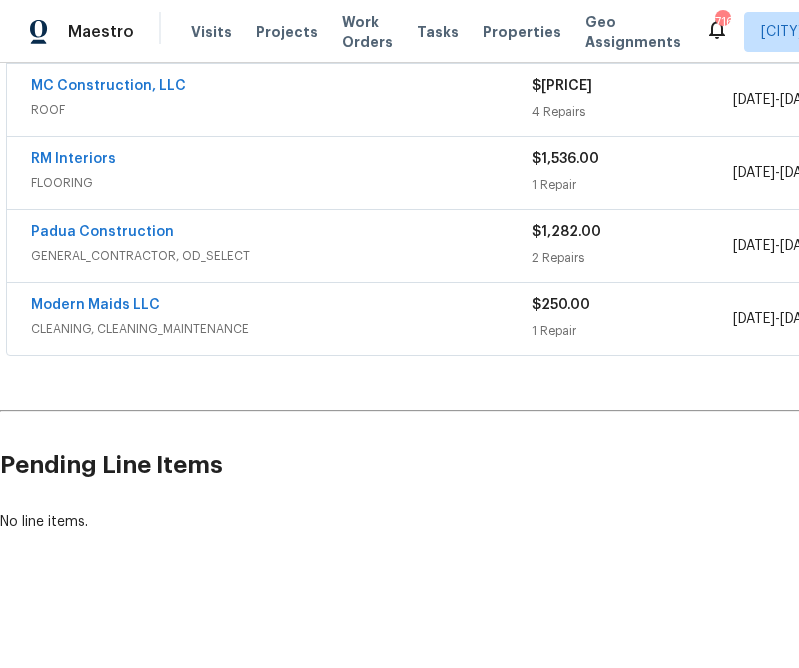 scroll, scrollTop: 529, scrollLeft: 331, axis: both 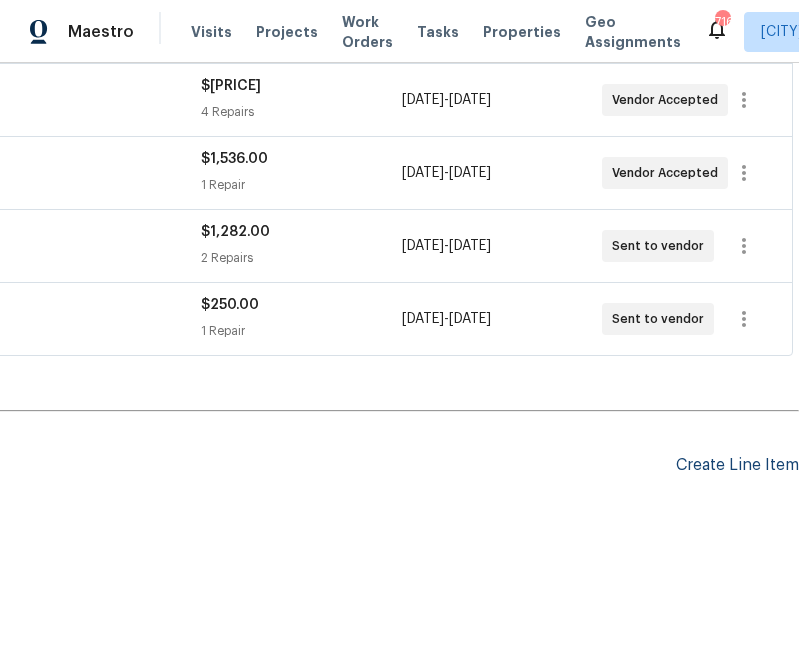 click on "Create Line Item" at bounding box center [737, 465] 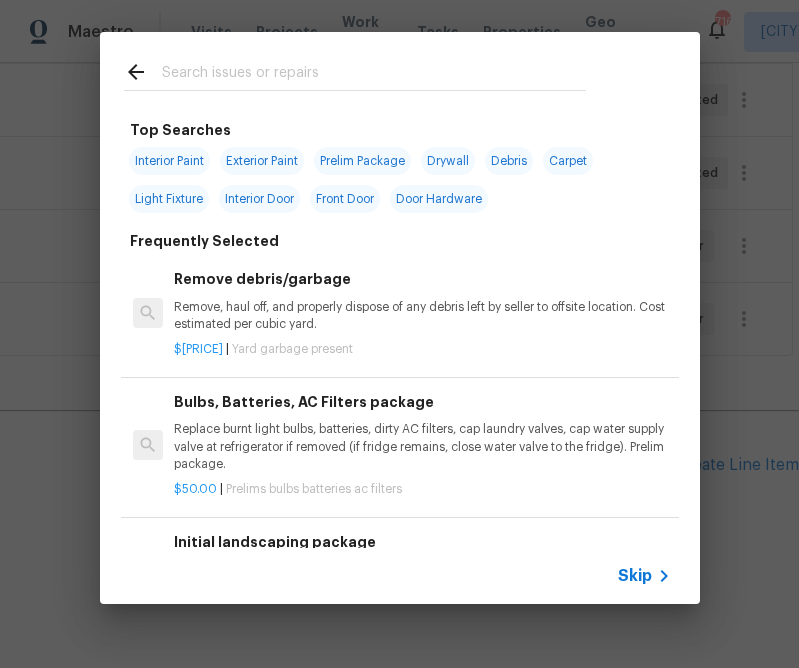 click on "Skip" at bounding box center (635, 576) 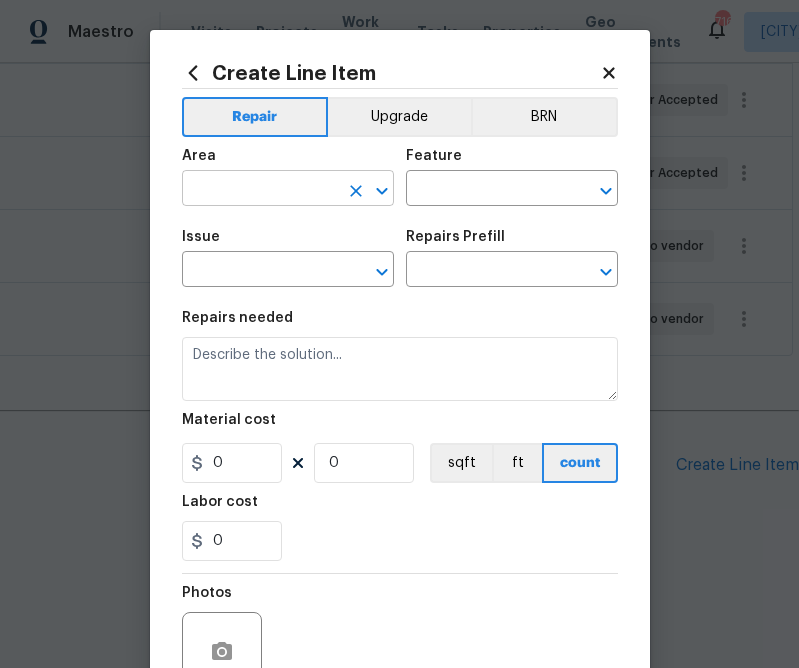 click at bounding box center [260, 190] 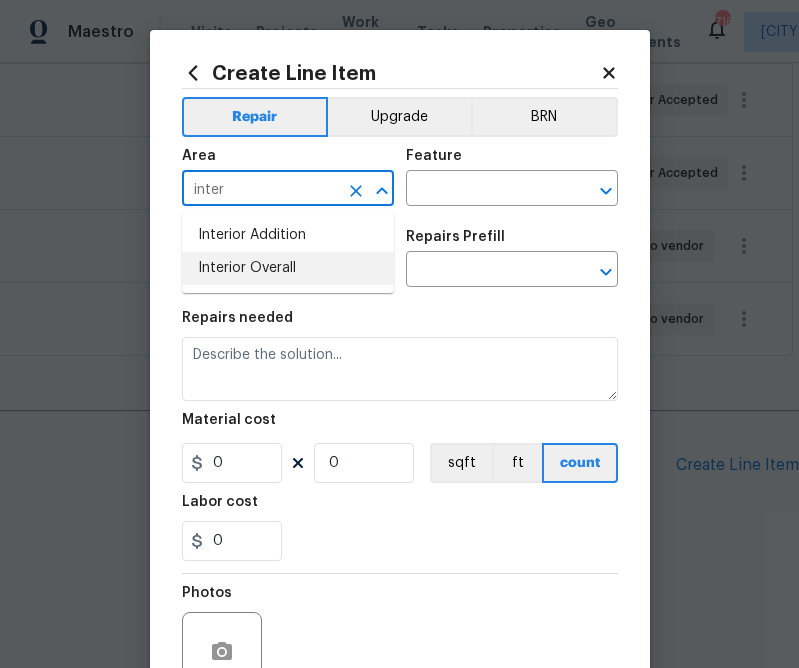 click on "Interior Addition Interior Overall" at bounding box center (288, 252) 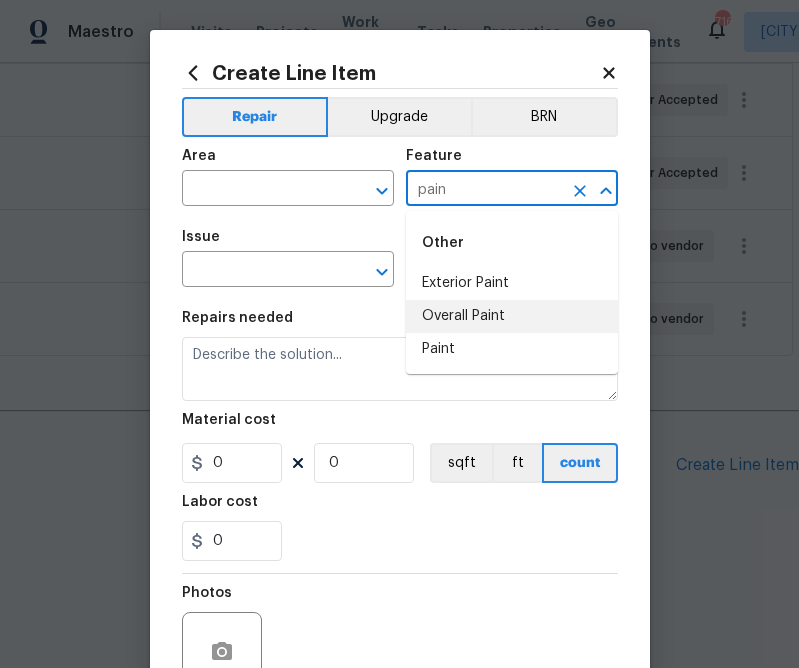 click on "Overall Paint" at bounding box center (512, 316) 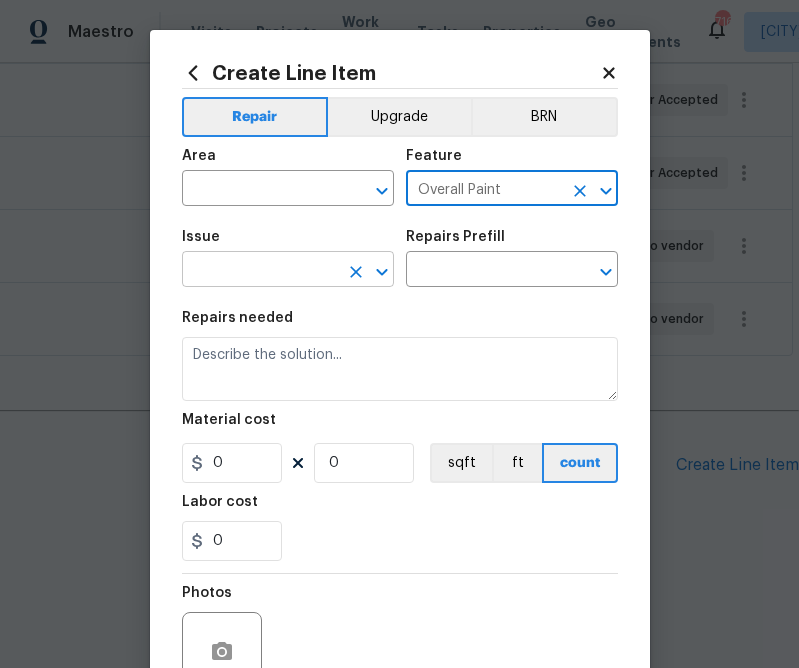 type on "Overall Paint" 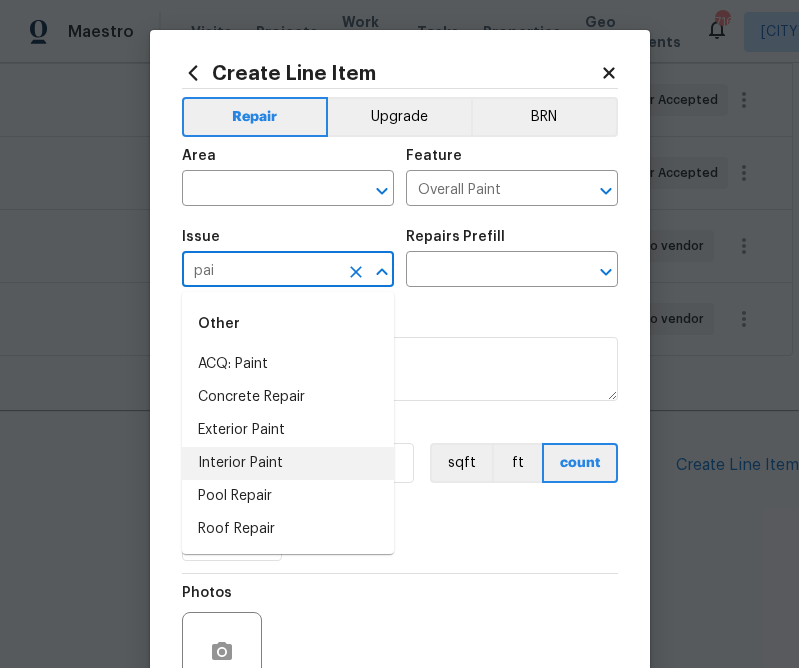 click on "Interior Paint" at bounding box center (288, 463) 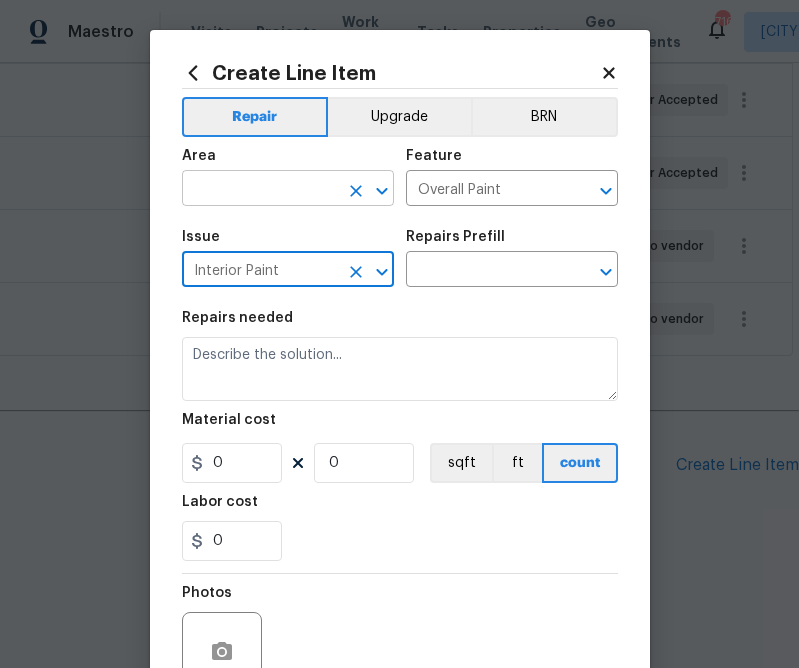 type on "Interior Paint" 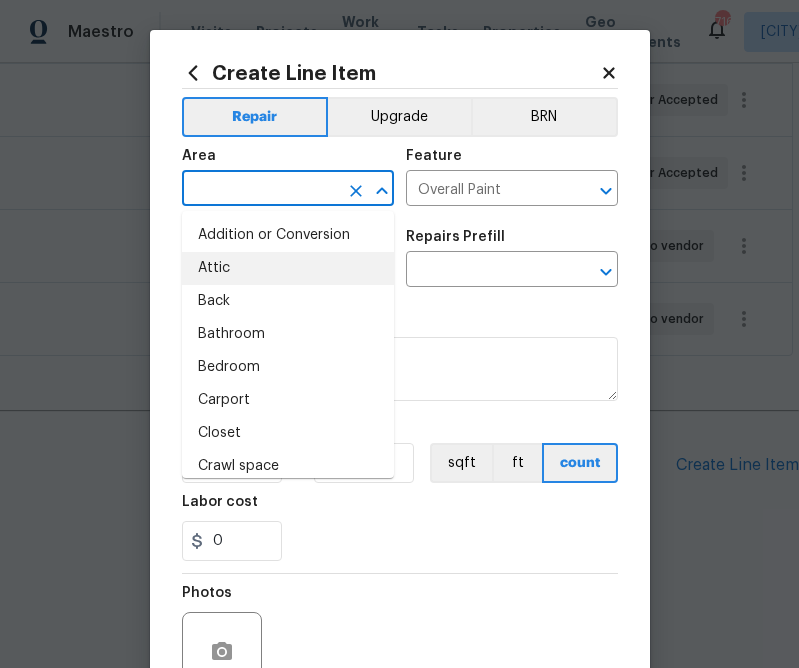 click at bounding box center (260, 190) 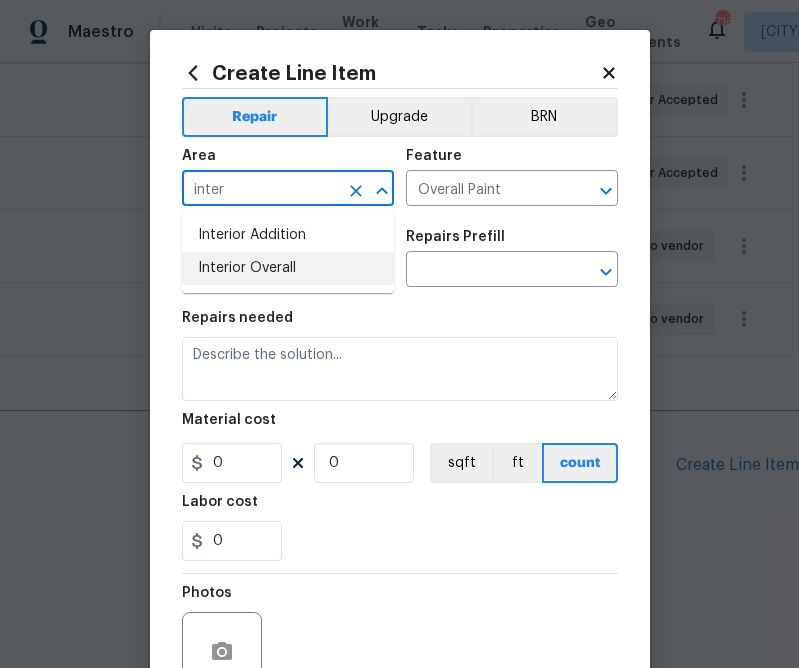 click on "Interior Overall" at bounding box center (288, 268) 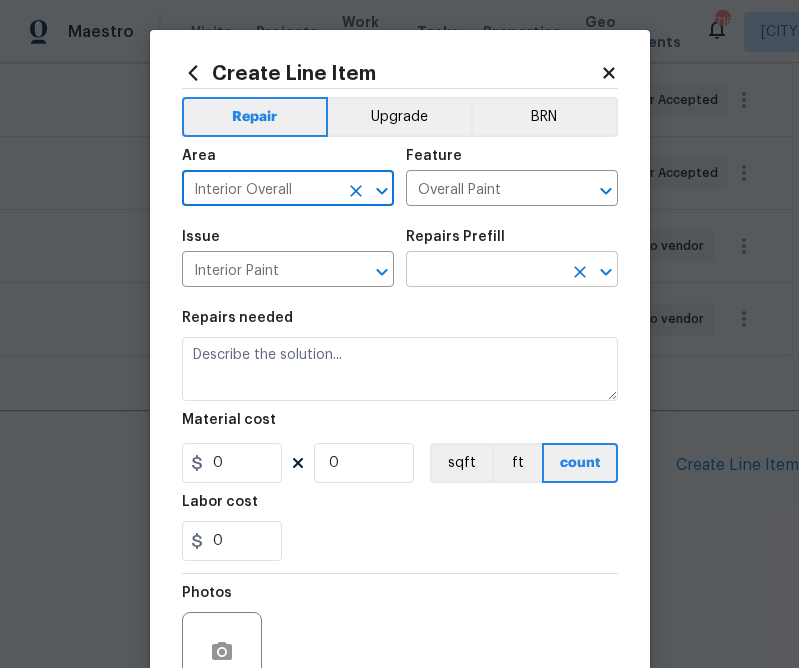 type on "Interior Overall" 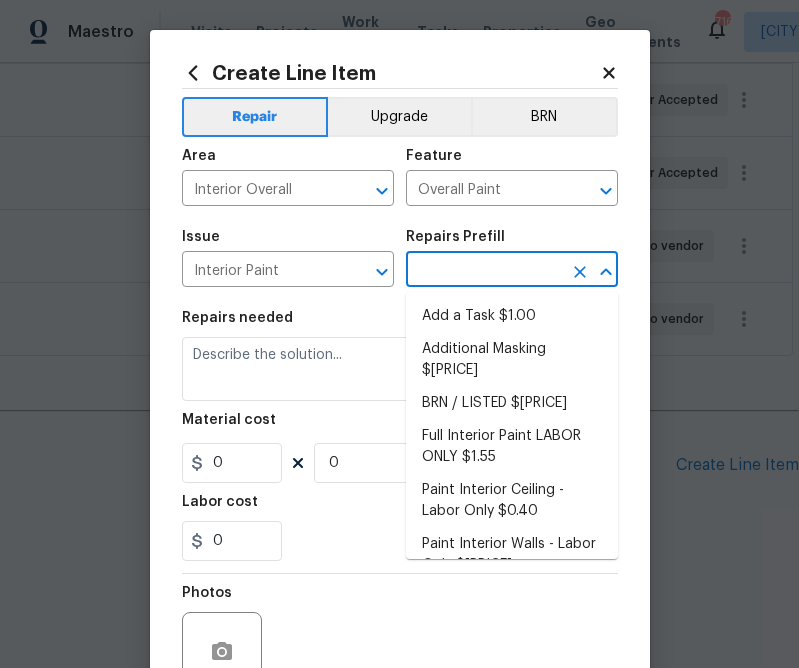 click at bounding box center [484, 271] 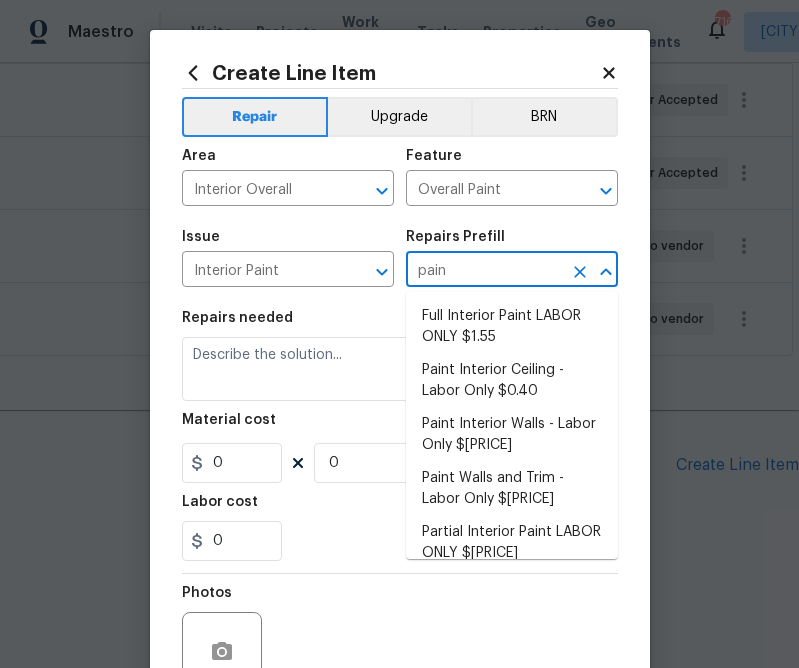 type on "paint" 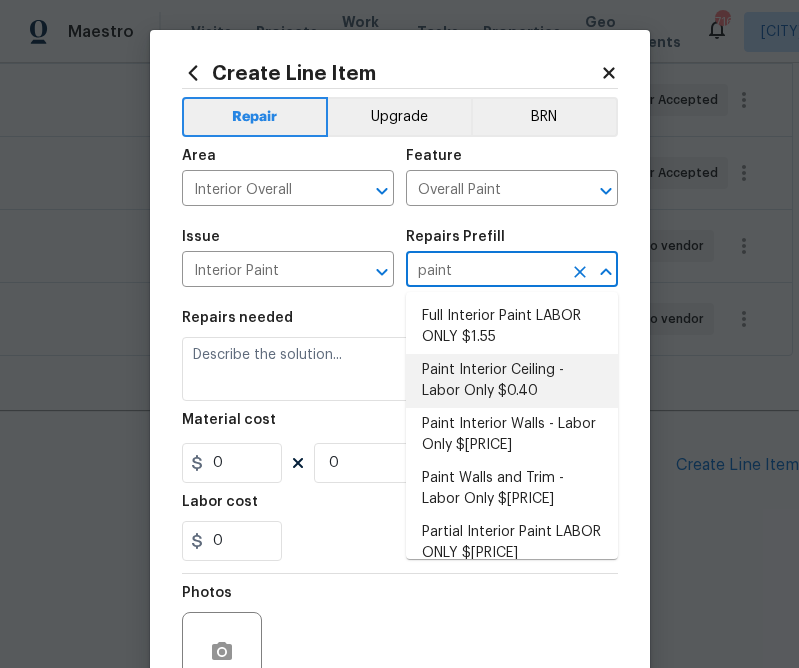 scroll, scrollTop: 73, scrollLeft: 0, axis: vertical 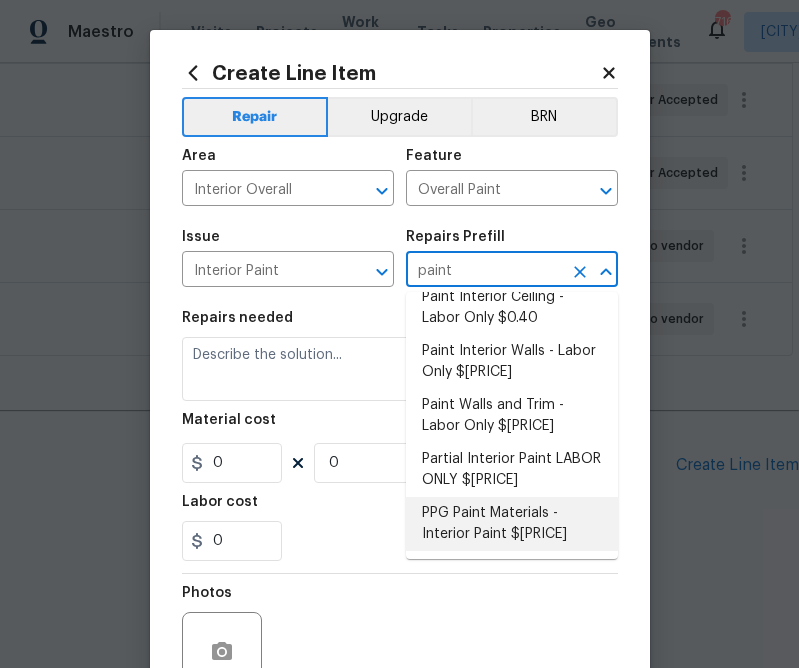 click on "PPG Paint Materials - Interior Paint $[PRICE]" at bounding box center [512, 524] 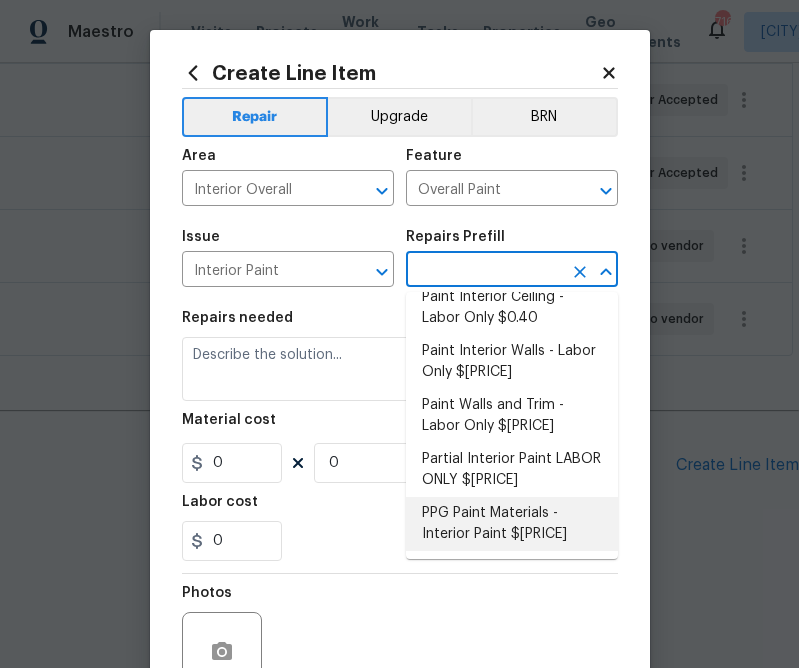 type on "PPG Paint Materials - Interior Paint $[PRICE]" 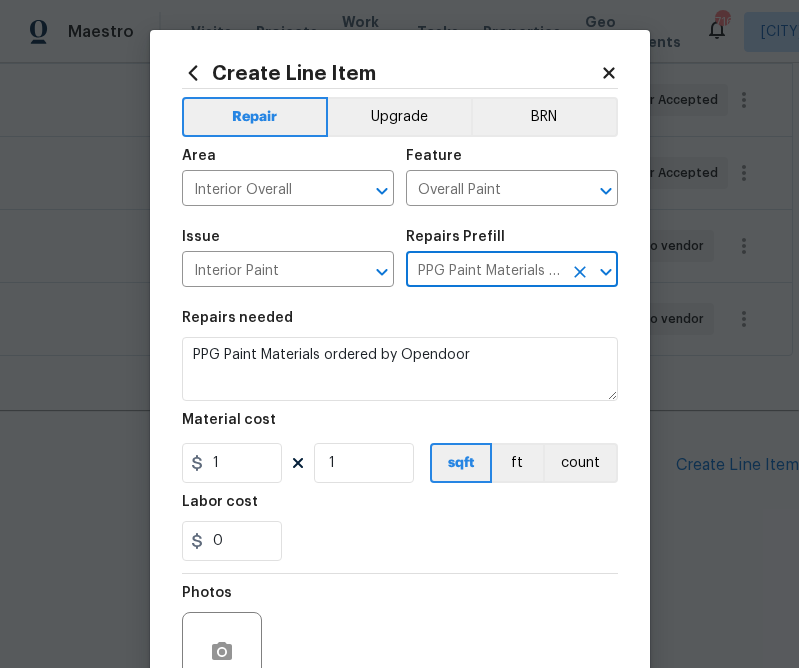 type on "PPG Paint Materials - Interior Paint $[PRICE]" 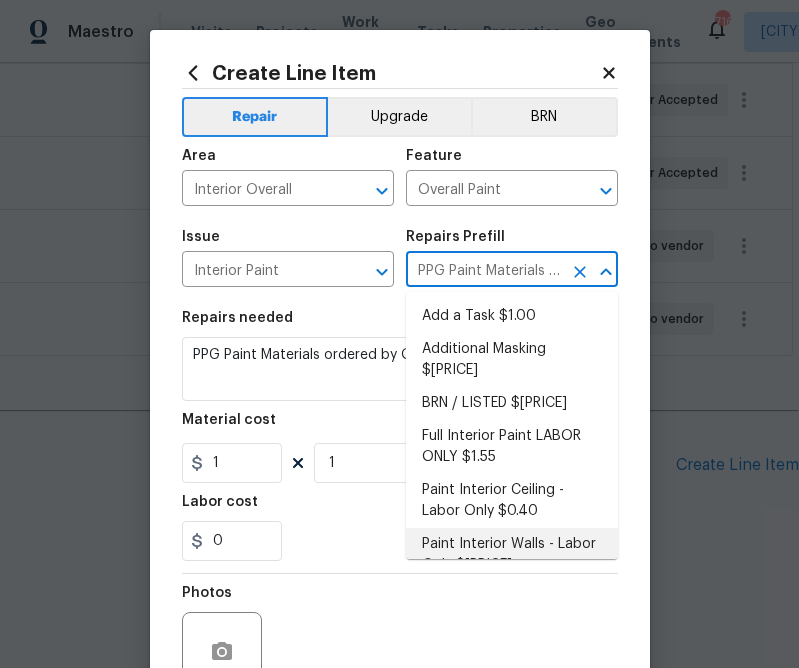 scroll, scrollTop: 2, scrollLeft: 0, axis: vertical 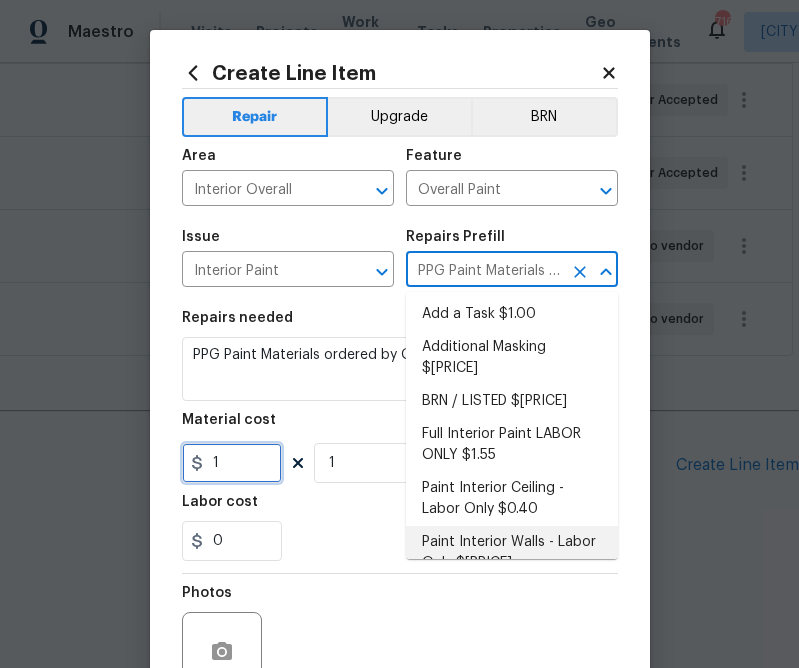 click on "1" at bounding box center (232, 463) 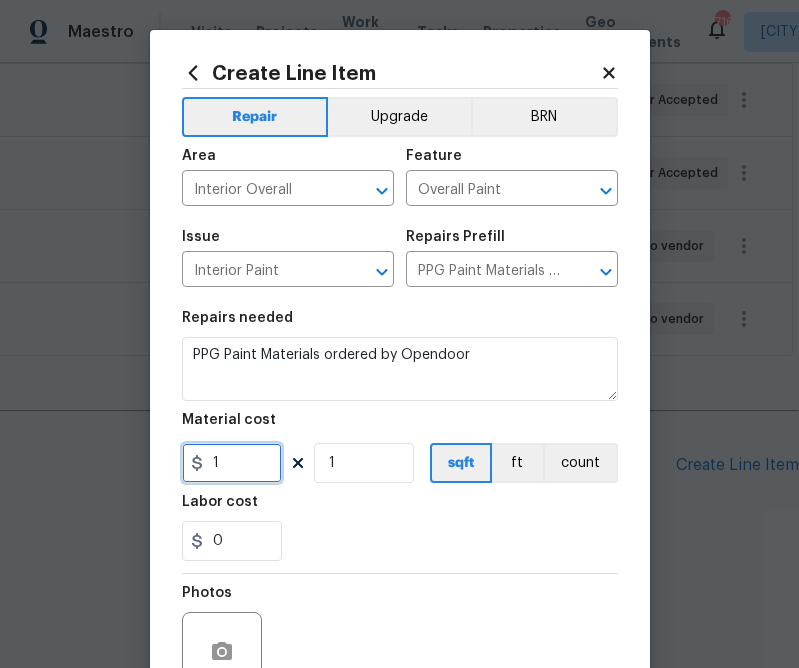click on "1" at bounding box center (232, 463) 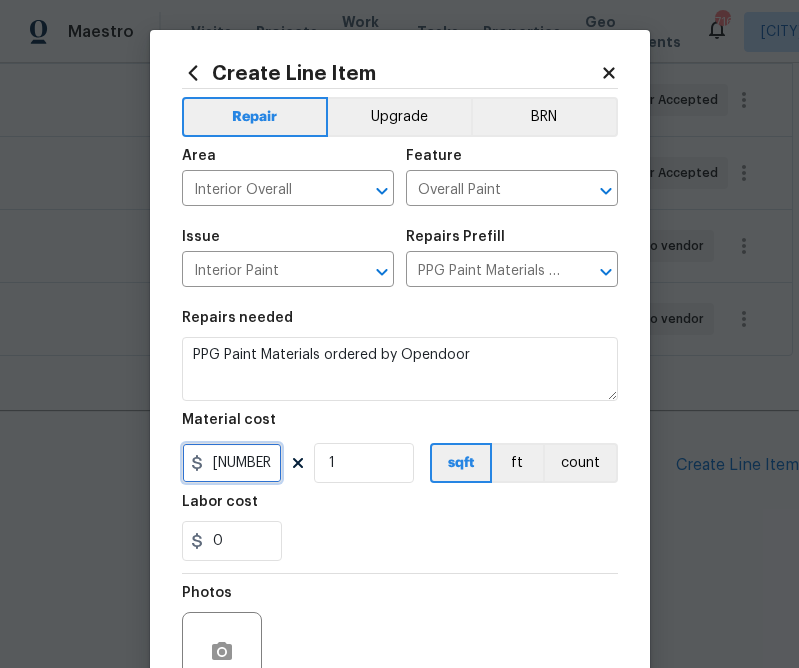type on "[NUMBER]" 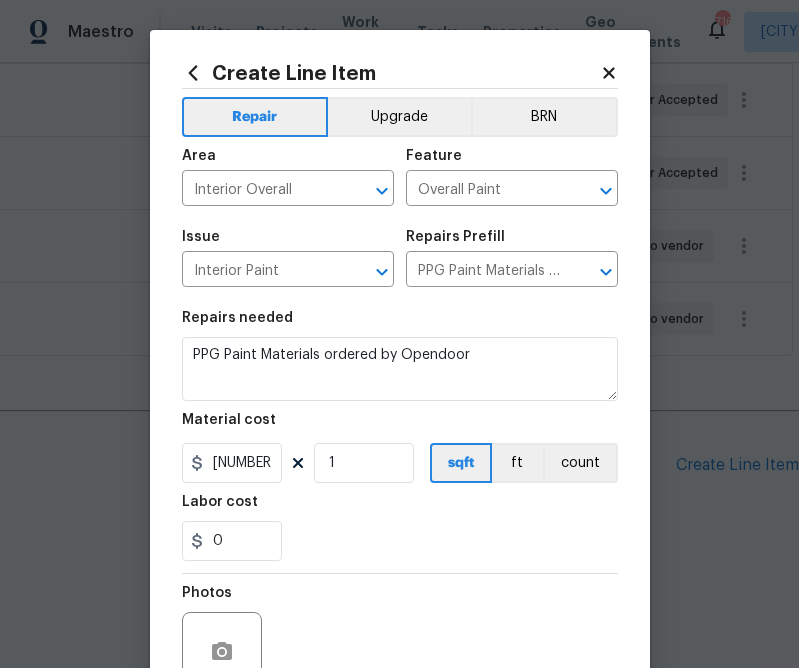 click on "0" at bounding box center (400, 541) 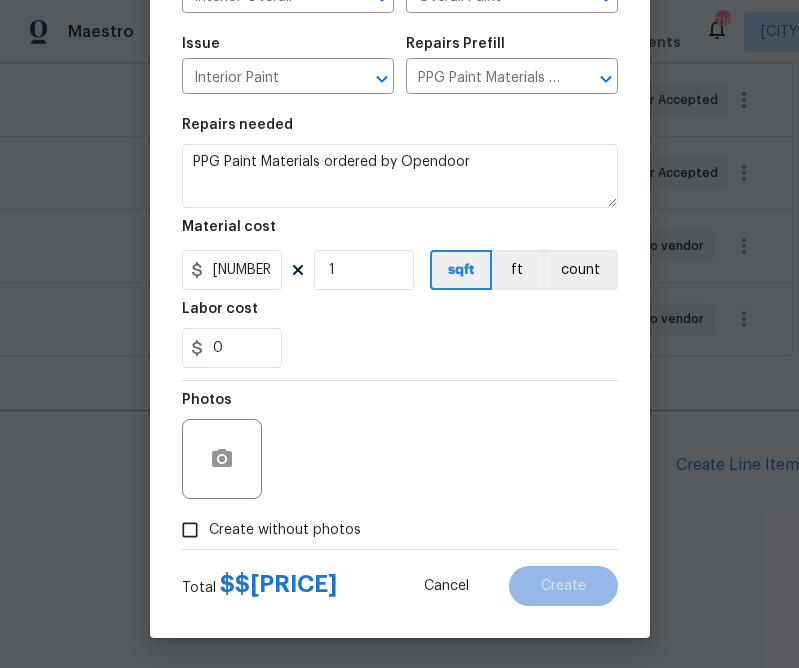 click on "Create without photos" at bounding box center [285, 530] 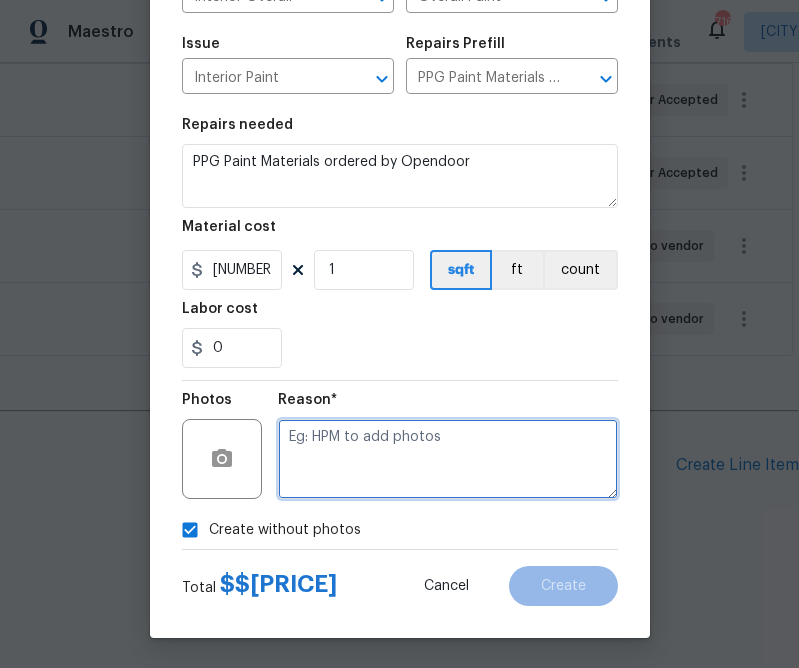 click at bounding box center [448, 459] 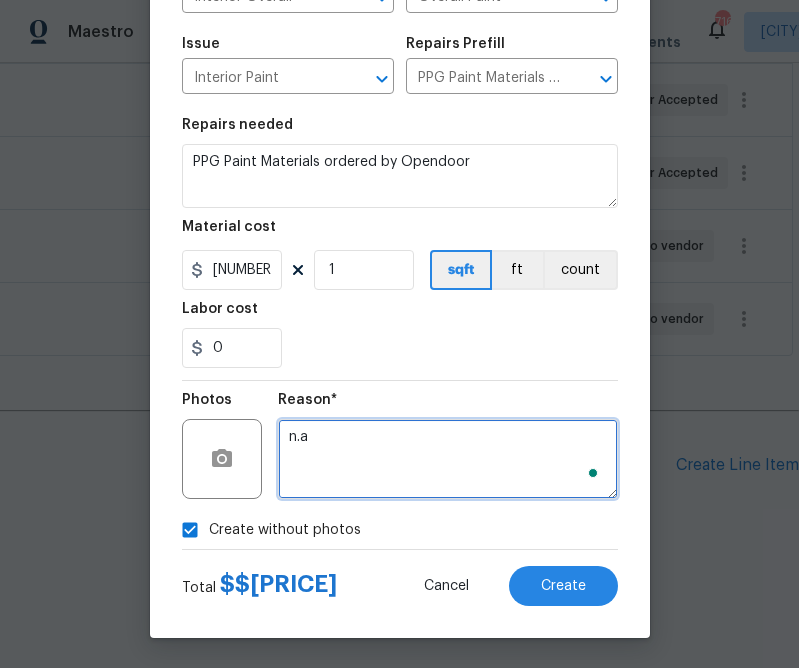 type on "n.a" 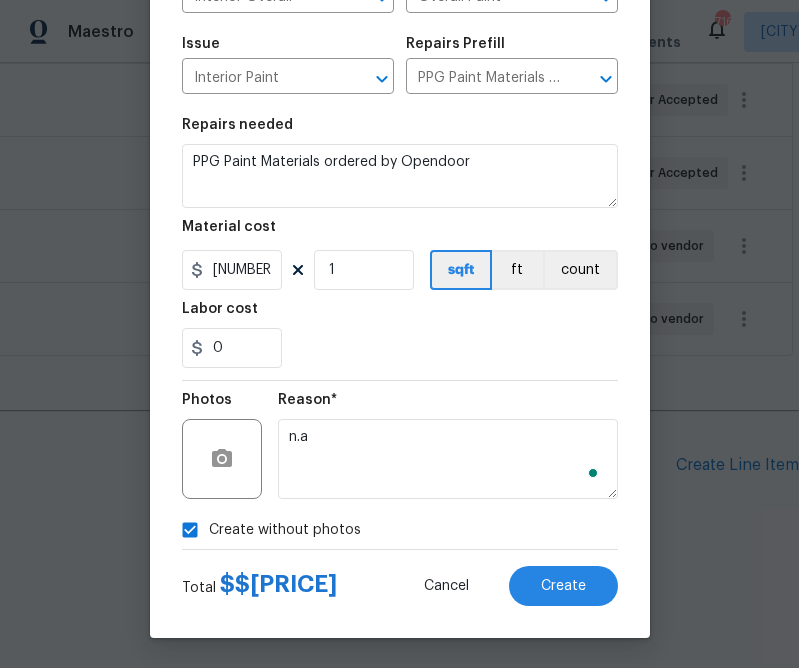 click on "Repairs needed PPG Paint Materials ordered by Opendoor Material cost 632 1 sqft ft count Labor cost 0 Photos Reason* n.a Create without photos Total $[PRICE] Cancel Create" at bounding box center (400, 237) 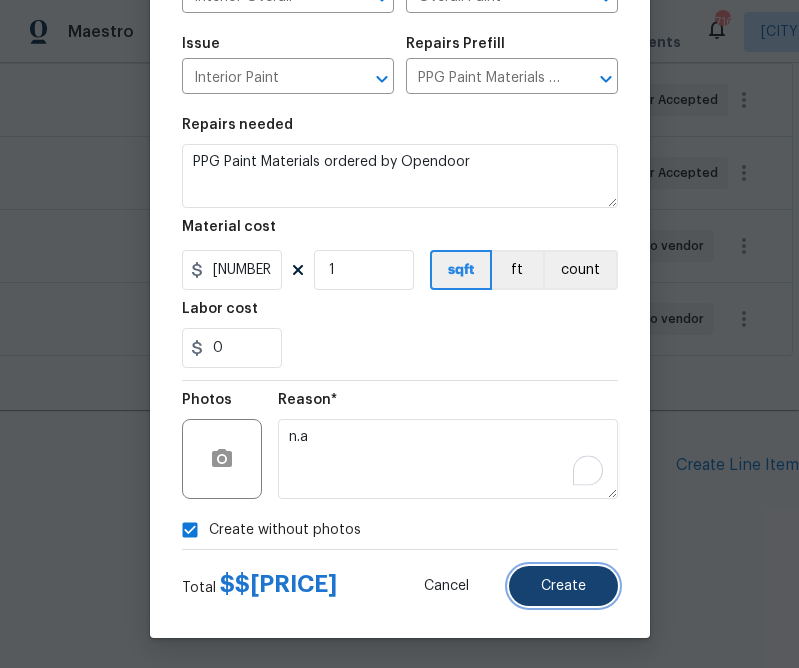 click on "Create" at bounding box center (563, 586) 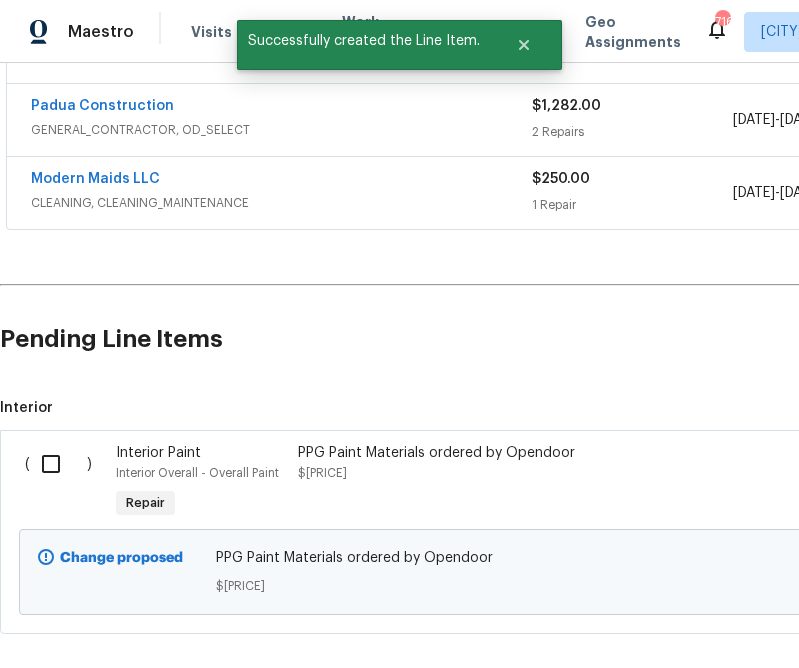 scroll, scrollTop: 757, scrollLeft: 0, axis: vertical 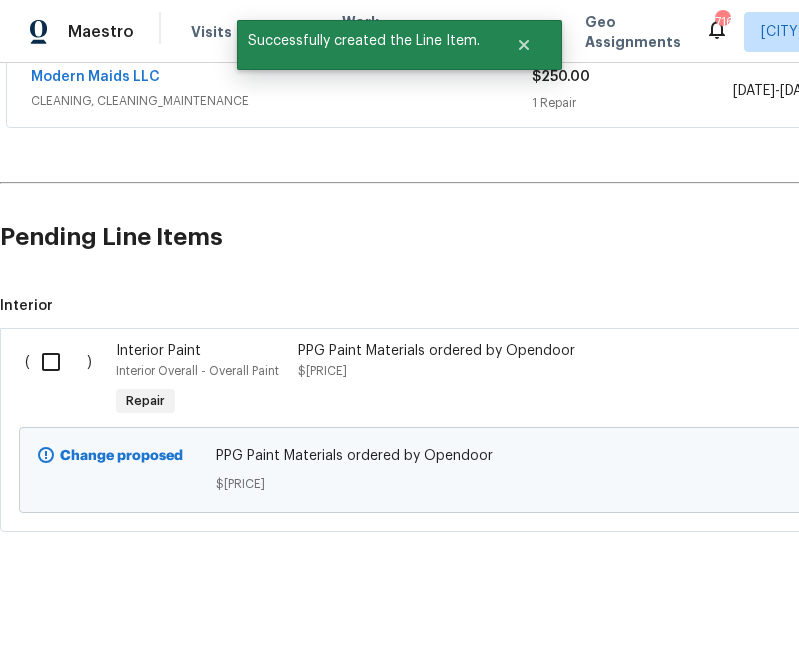 click at bounding box center (58, 362) 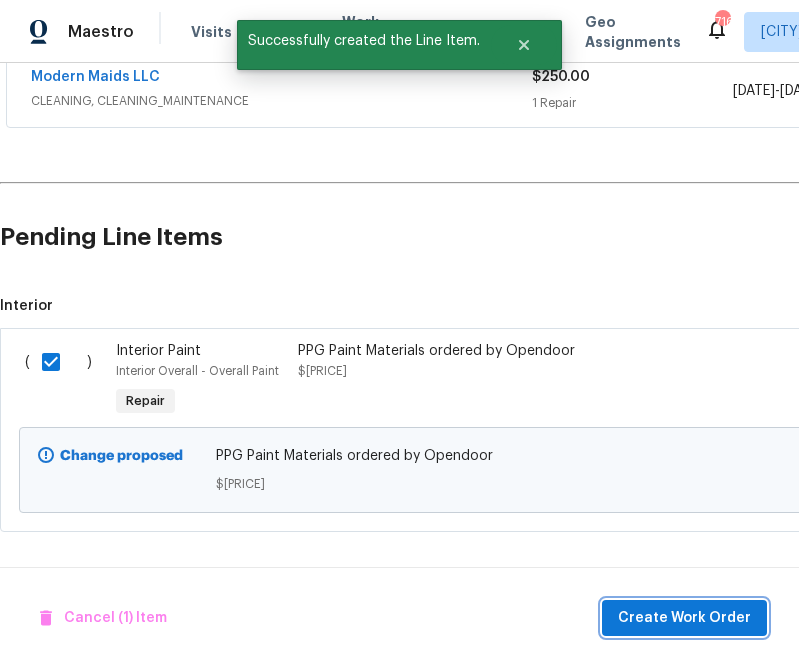 click on "Create Work Order" at bounding box center [684, 618] 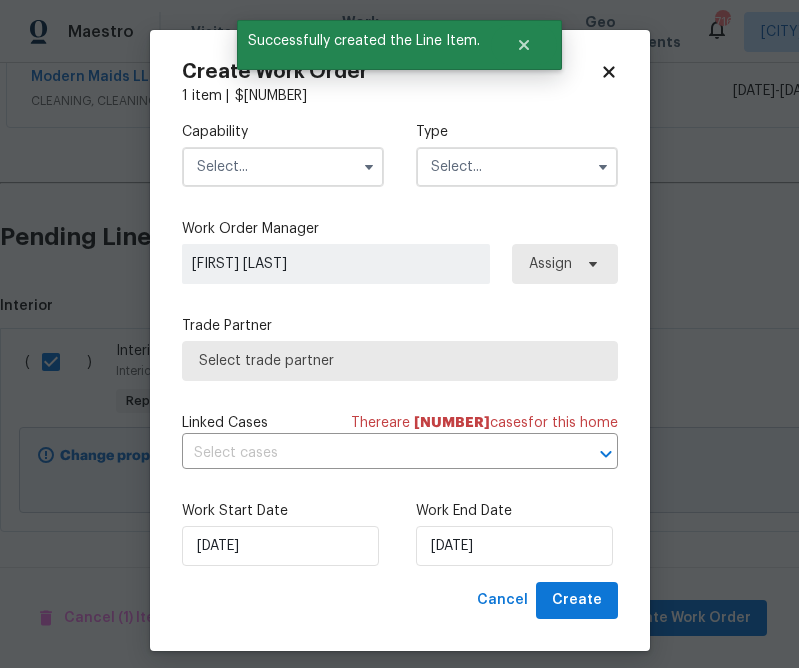 click on "Capability" at bounding box center [283, 132] 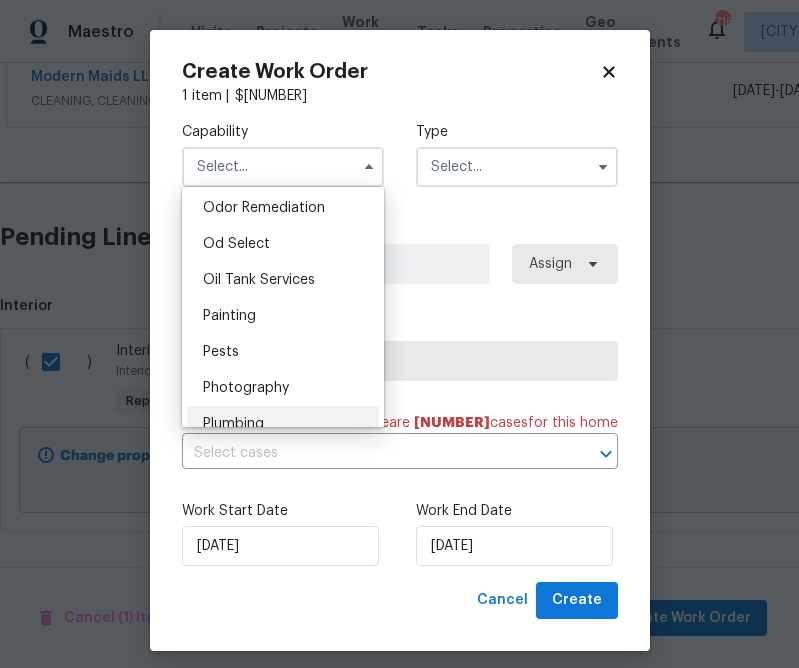 scroll, scrollTop: 1589, scrollLeft: 0, axis: vertical 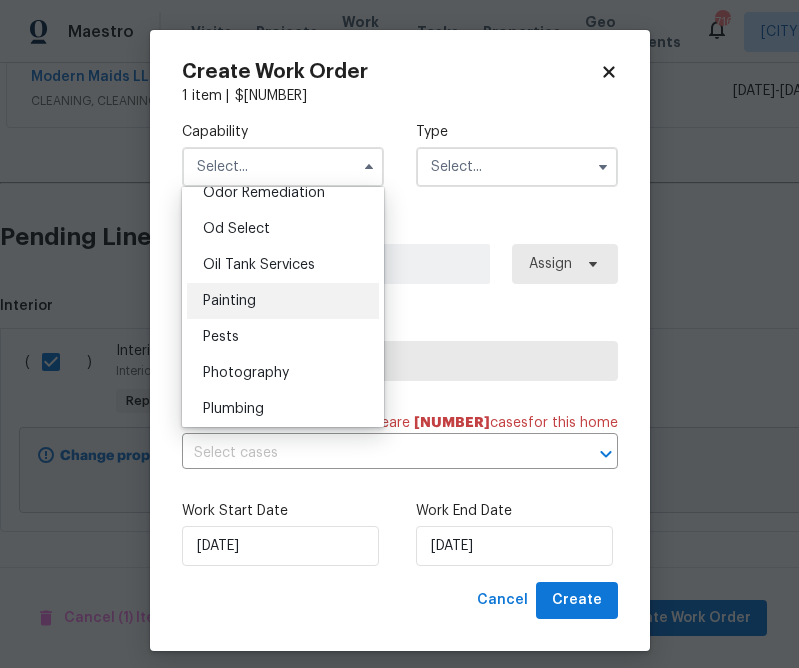 click on "Painting" at bounding box center [283, 301] 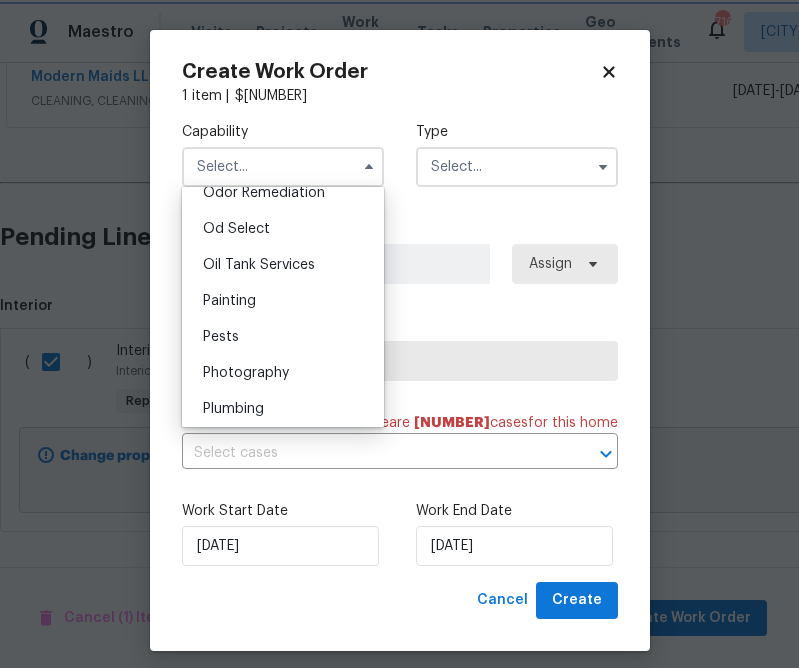type on "Painting" 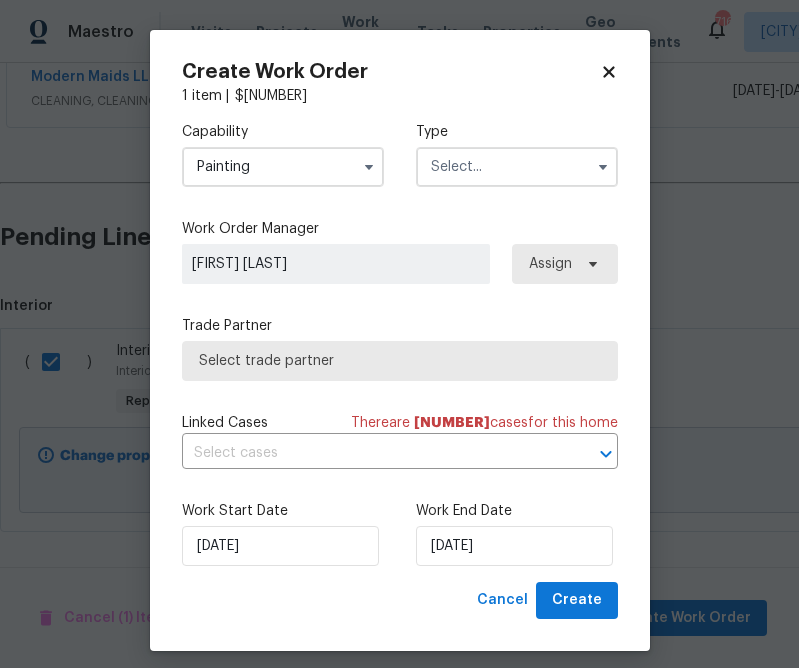 click at bounding box center (517, 167) 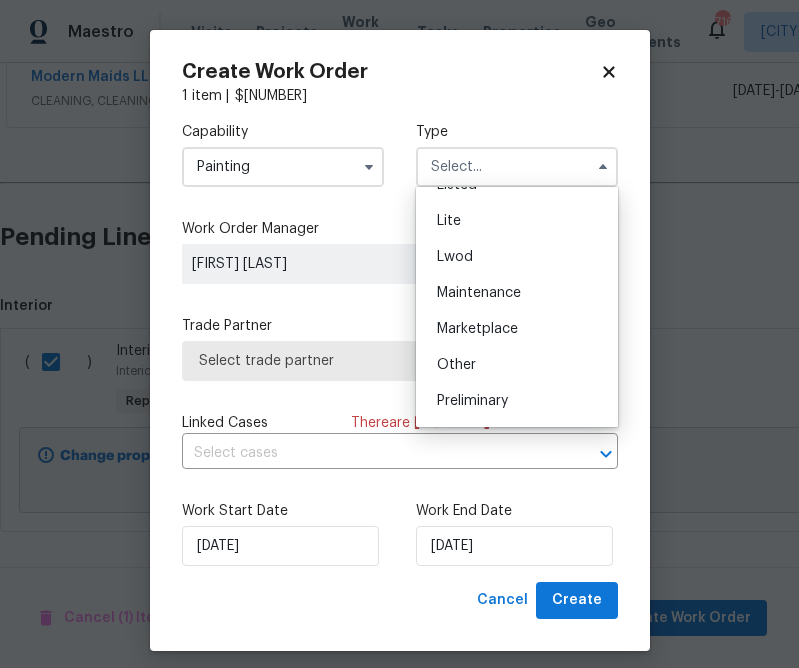 scroll, scrollTop: 454, scrollLeft: 0, axis: vertical 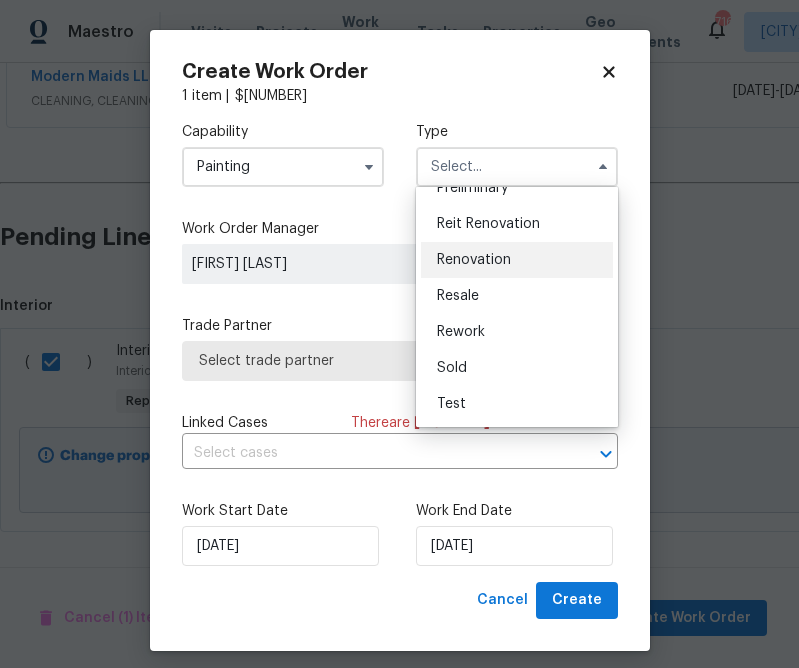 click on "Renovation" at bounding box center (517, 260) 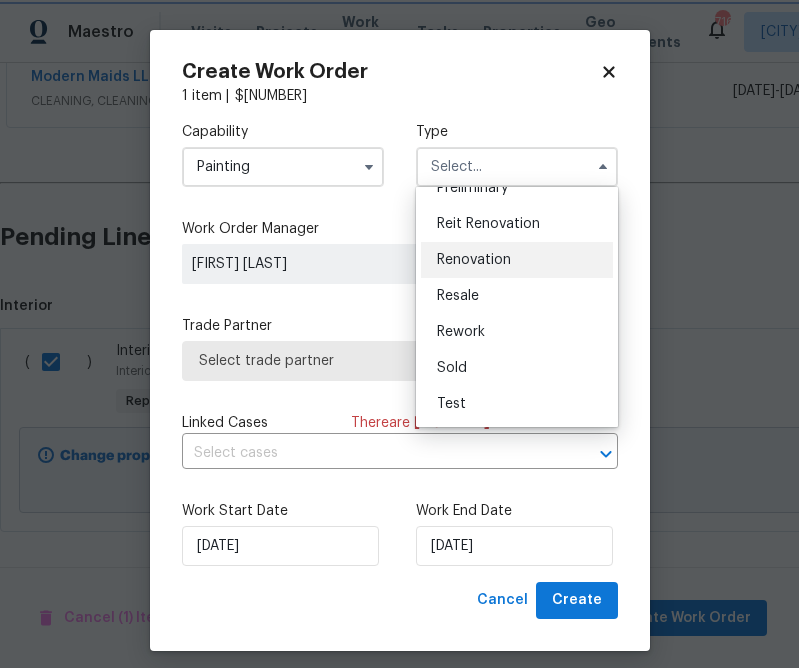type on "Renovation" 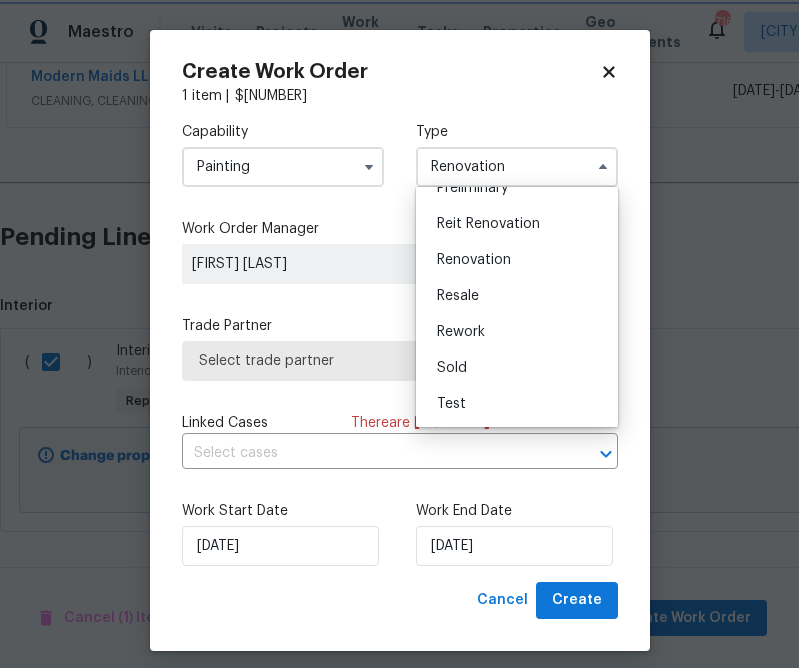 scroll, scrollTop: 0, scrollLeft: 0, axis: both 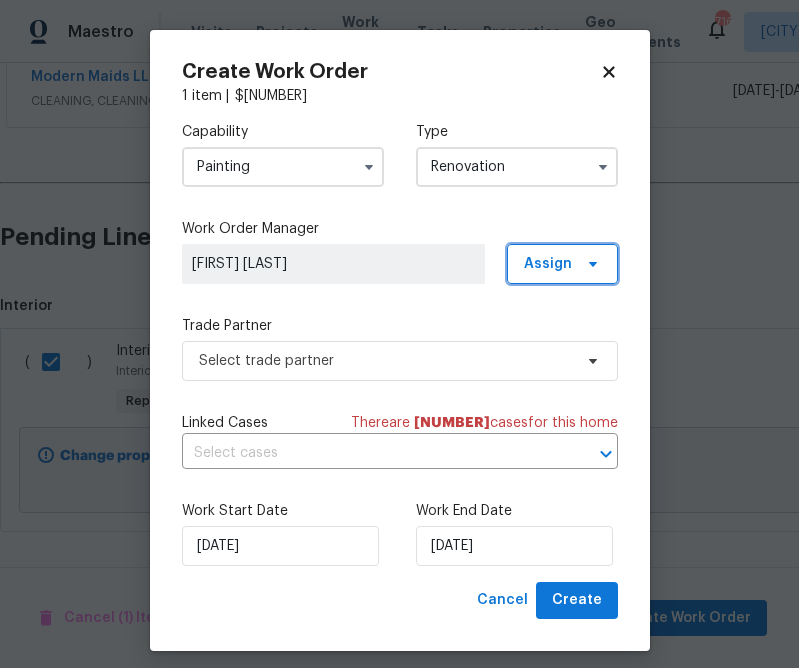 click on "Assign" at bounding box center [562, 264] 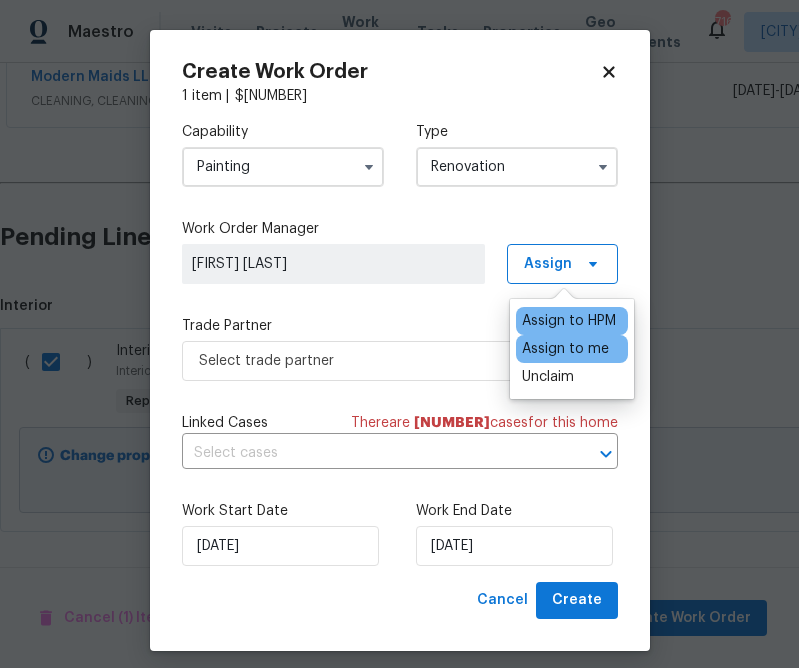 click on "Assign to me" at bounding box center (565, 349) 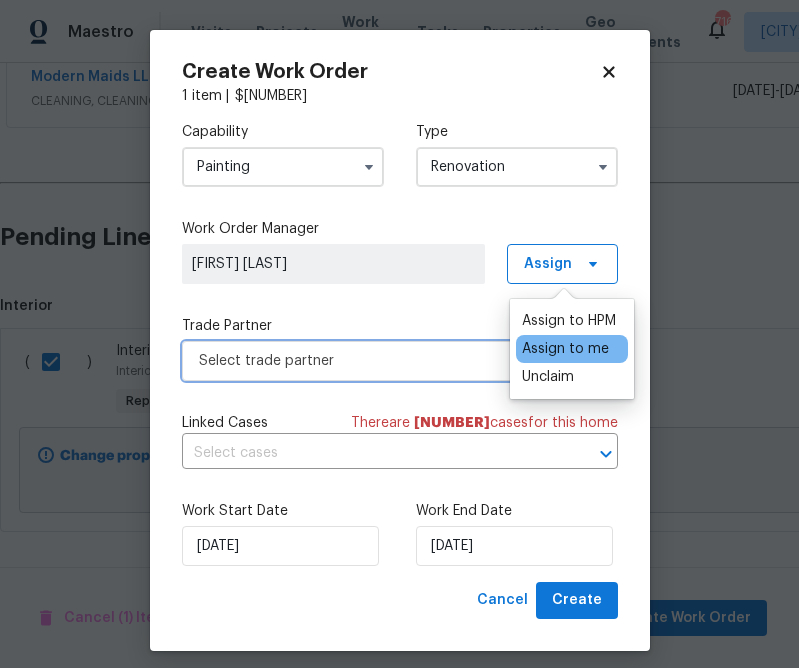 click on "Select trade partner" at bounding box center (385, 361) 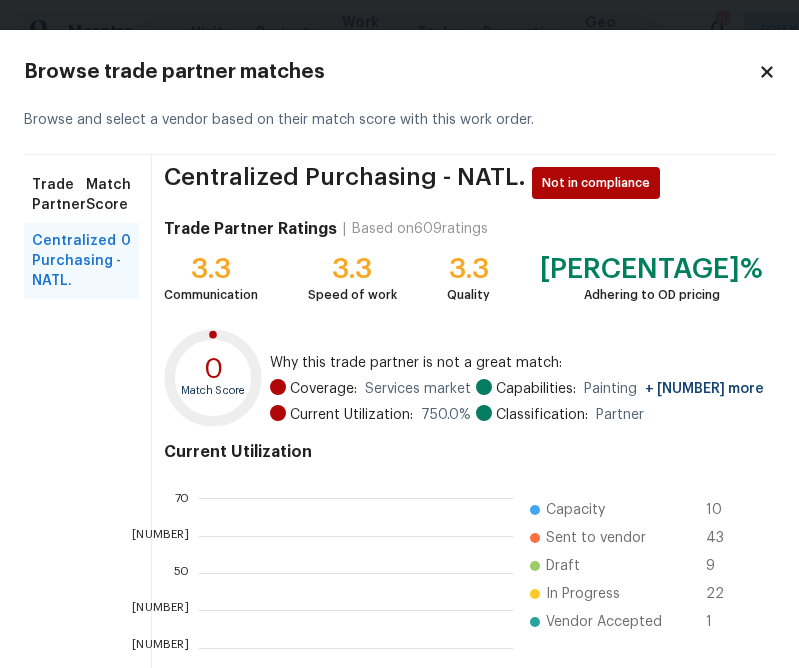 scroll, scrollTop: 211, scrollLeft: 0, axis: vertical 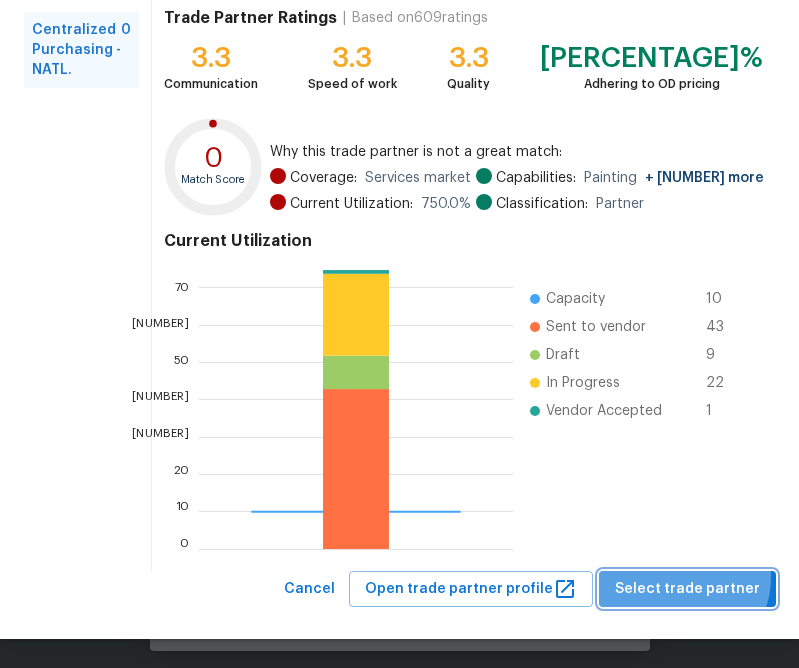 click on "Select trade partner" at bounding box center [687, 589] 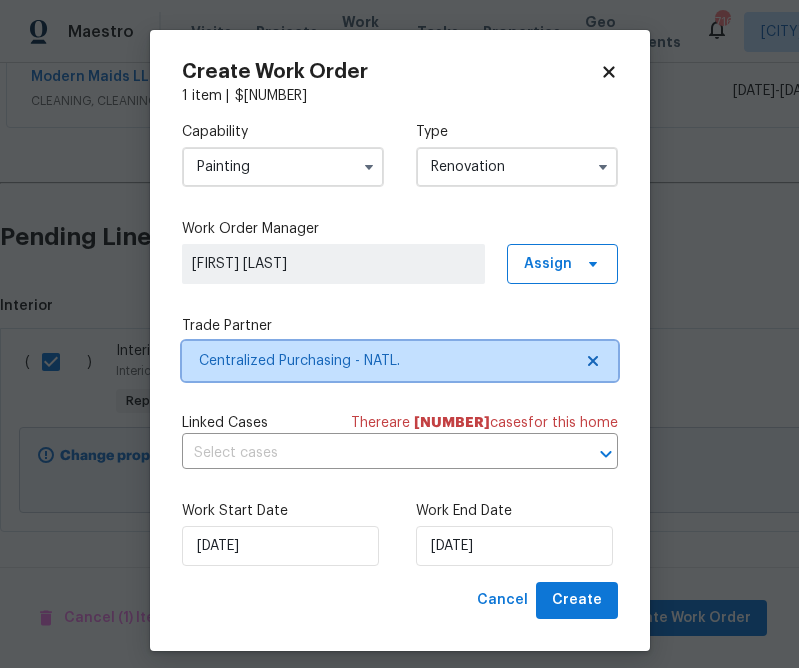 scroll, scrollTop: 0, scrollLeft: 0, axis: both 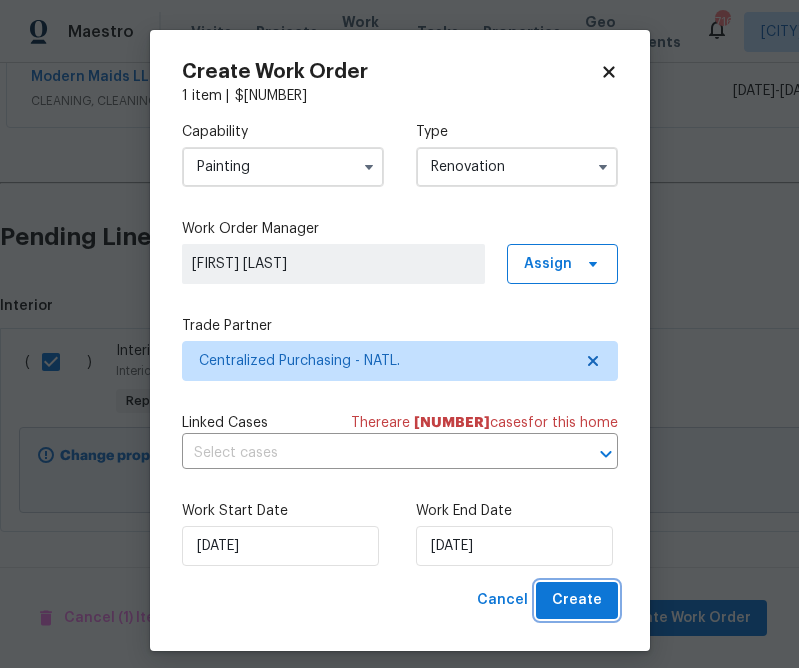click on "Create" at bounding box center [577, 600] 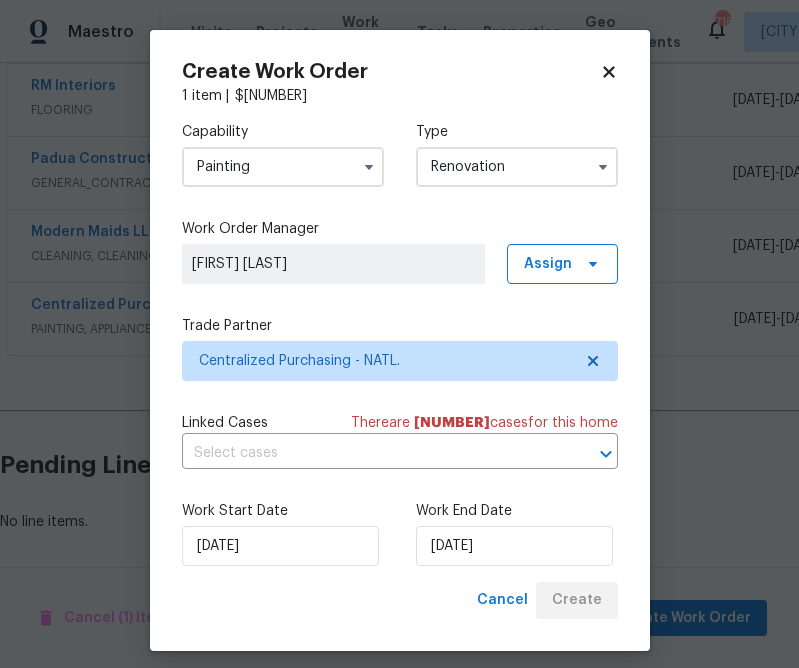 scroll, scrollTop: 602, scrollLeft: 0, axis: vertical 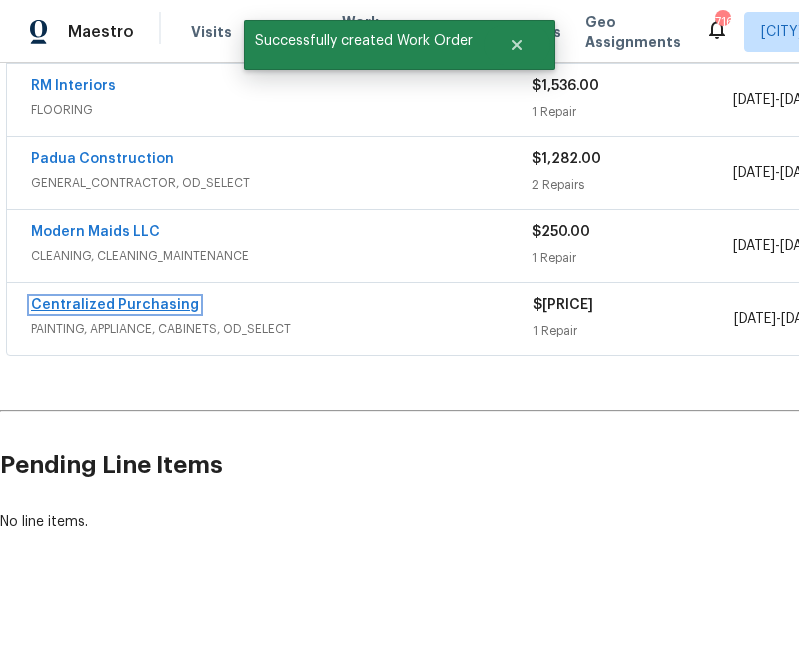 click on "Centralized Purchasing" at bounding box center (115, 305) 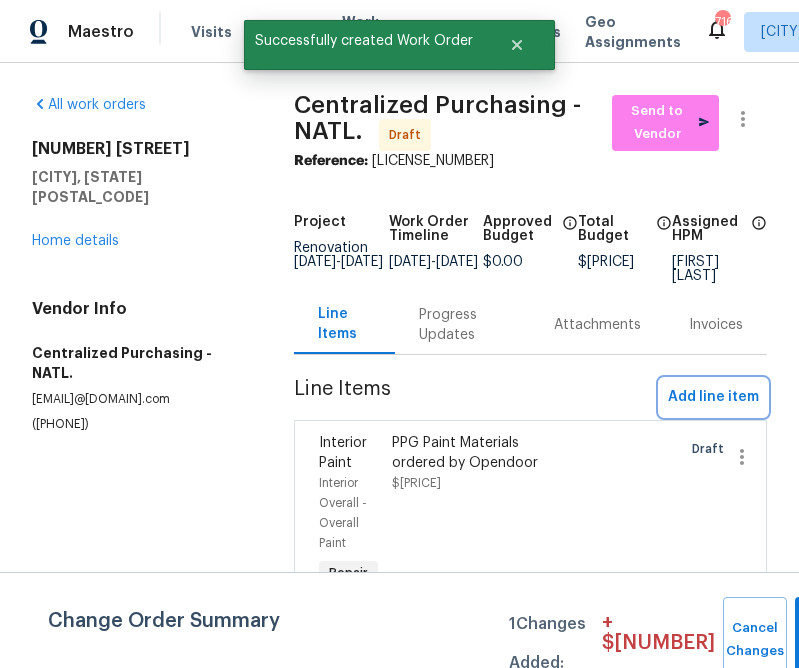 click on "Add line item" at bounding box center [713, 397] 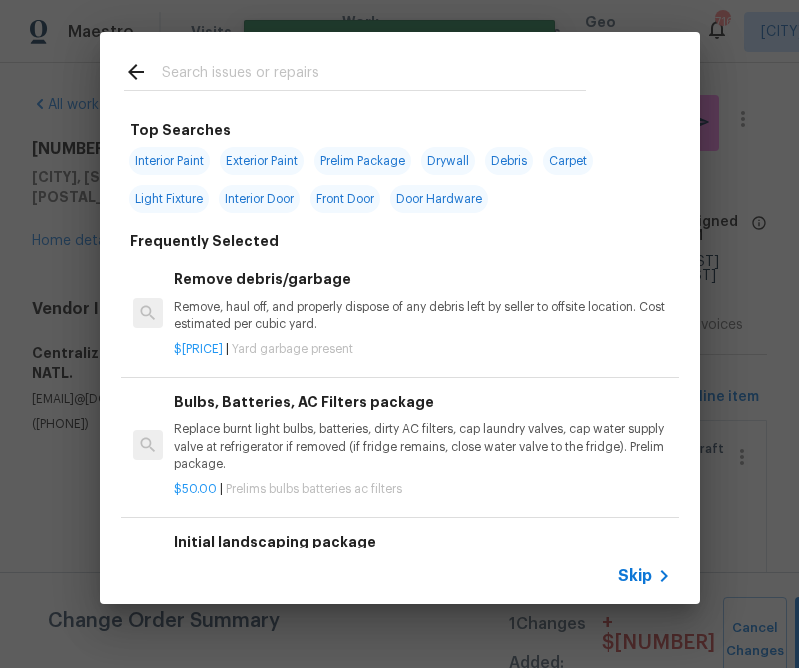 click on "Skip" at bounding box center (635, 576) 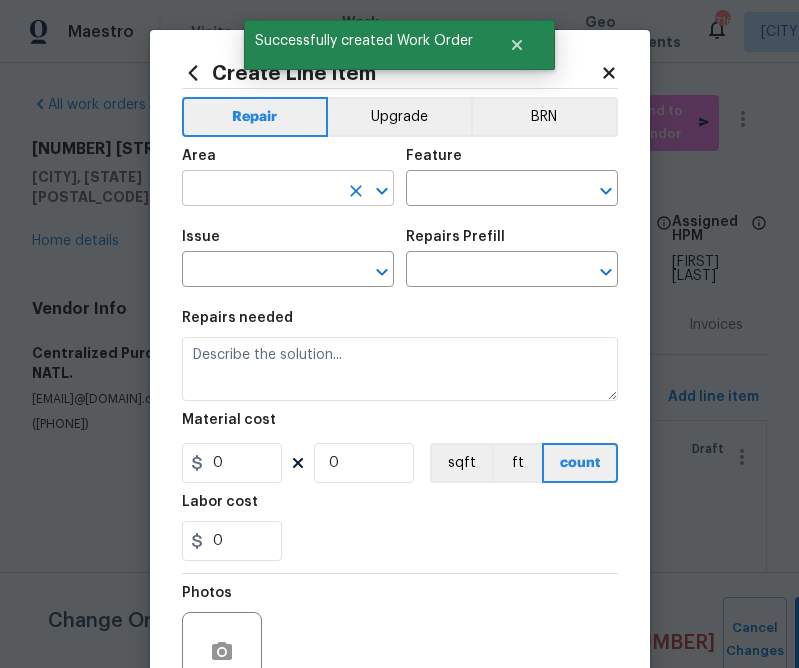 click at bounding box center [260, 190] 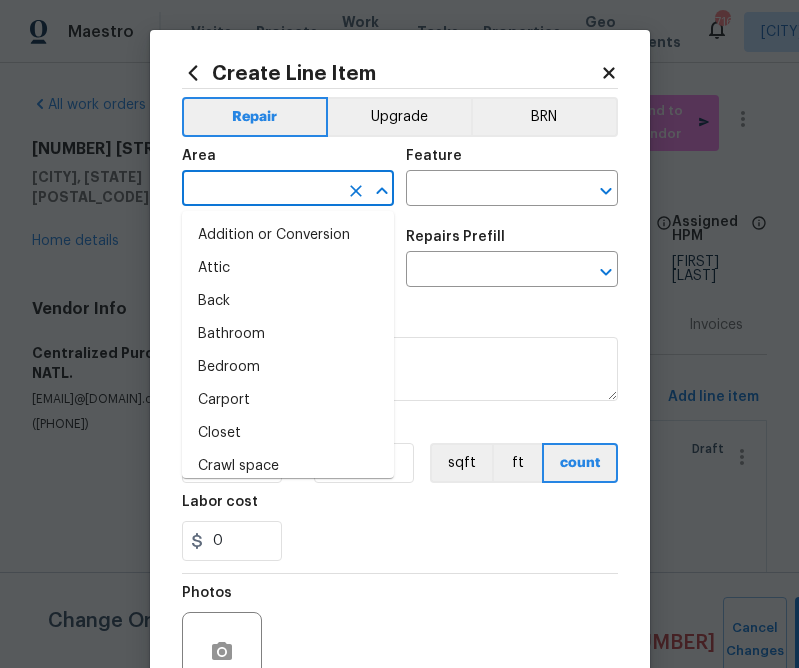 type on "i" 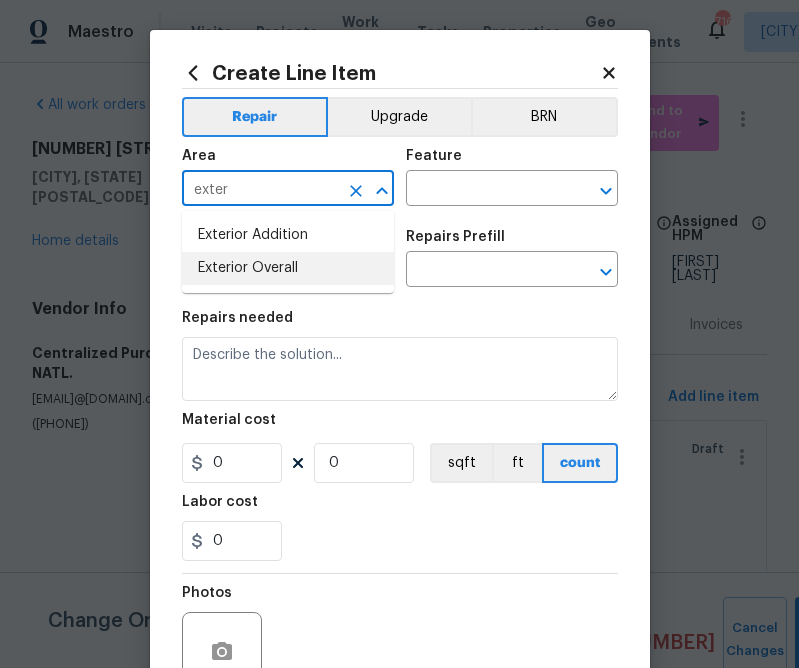 click on "Exterior Overall" at bounding box center (288, 268) 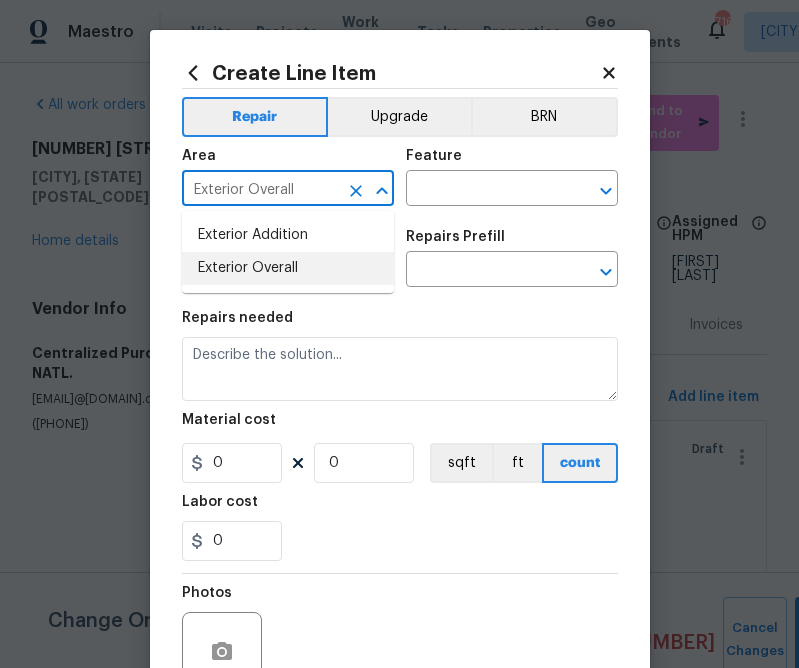 type on "Exterior Overall" 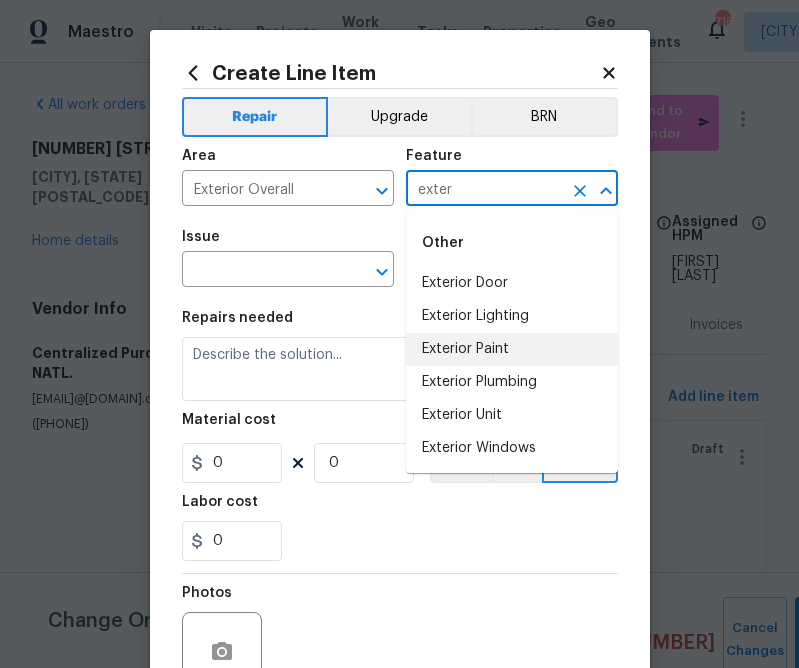 click on "Exterior Paint" at bounding box center [512, 349] 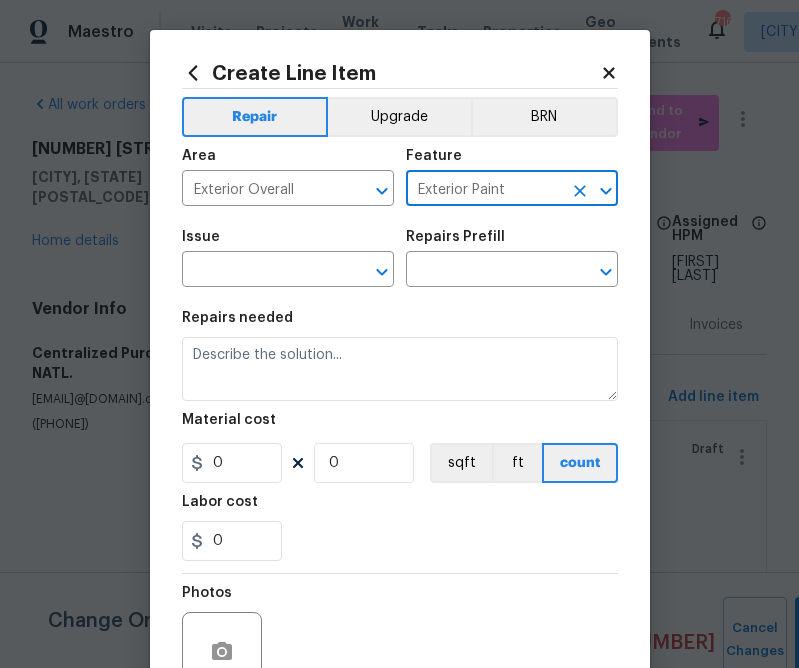 type on "Exterior Paint" 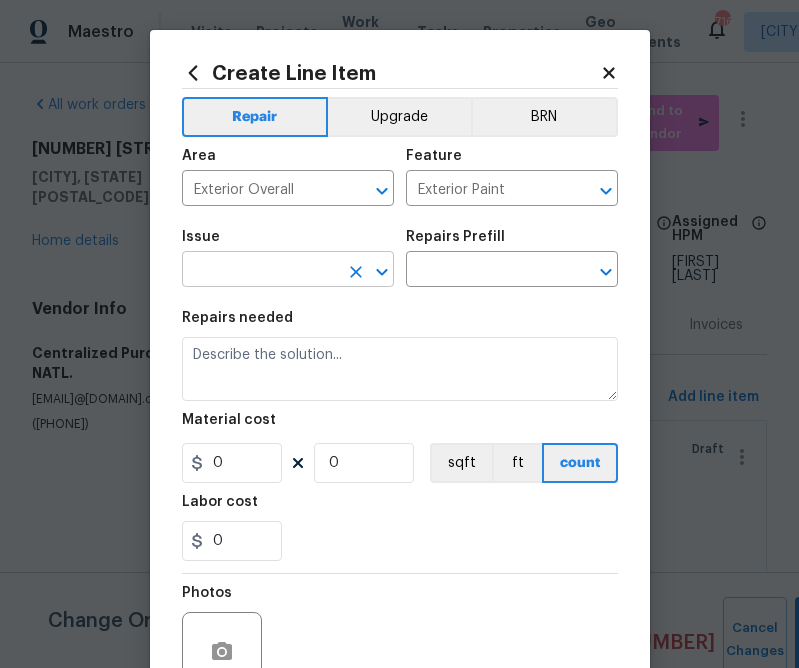 click at bounding box center [260, 271] 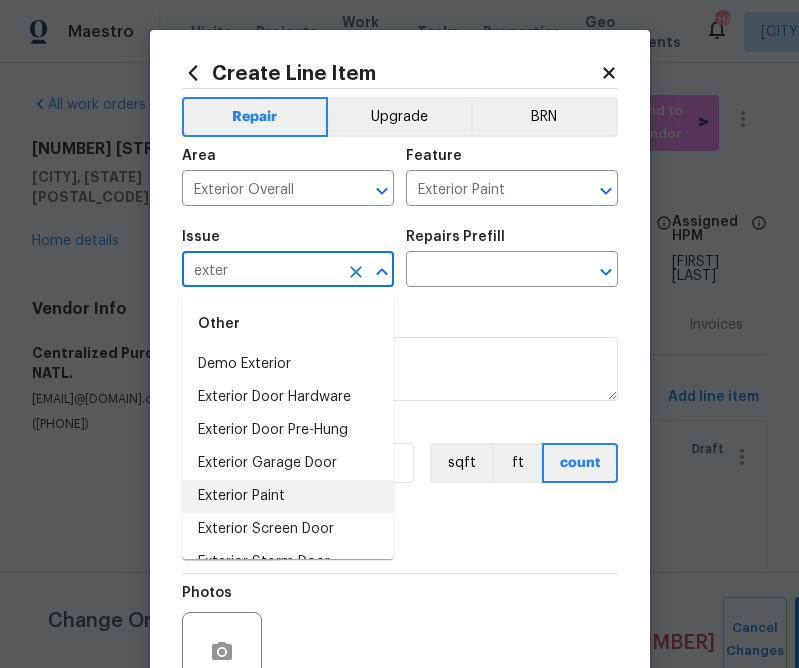 click on "Exterior Paint" at bounding box center (288, 496) 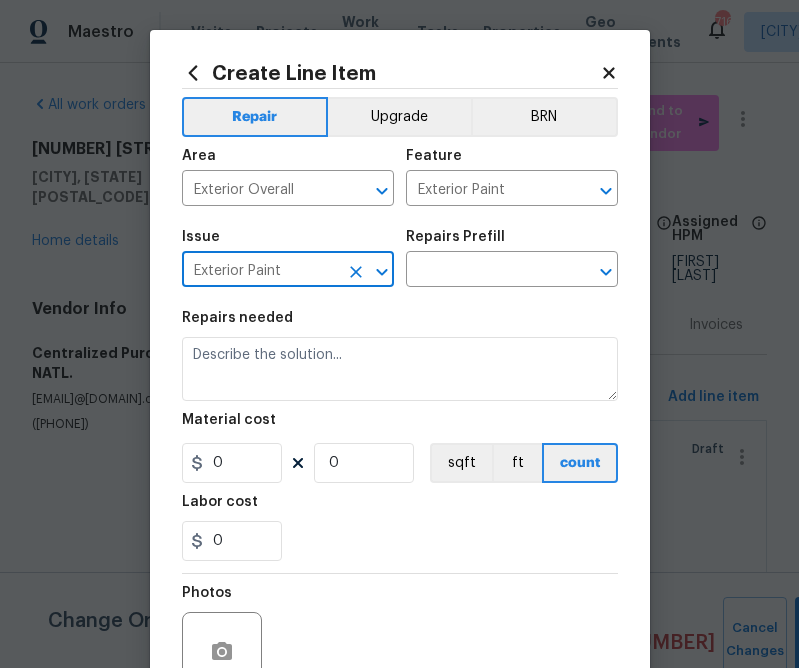 type on "Exterior Paint" 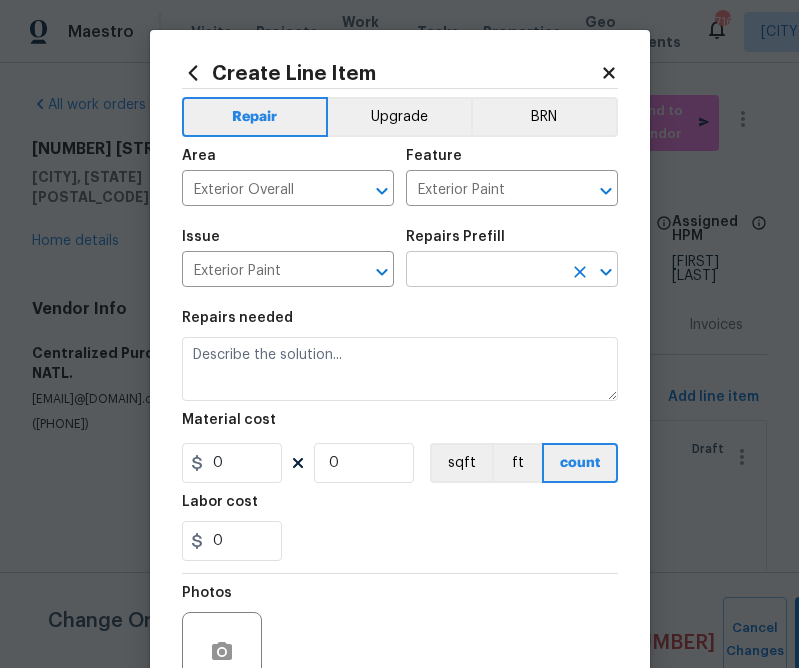 click at bounding box center [484, 271] 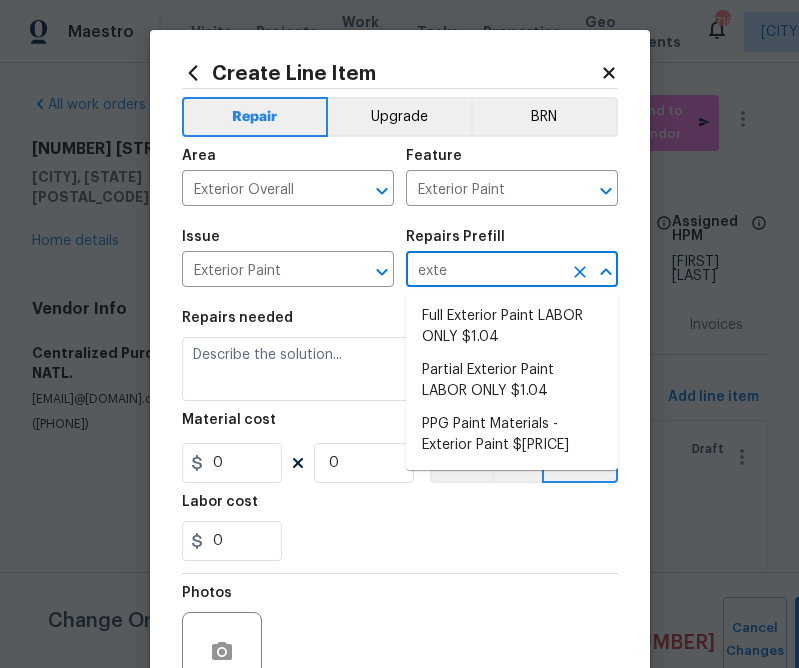 type on "exter" 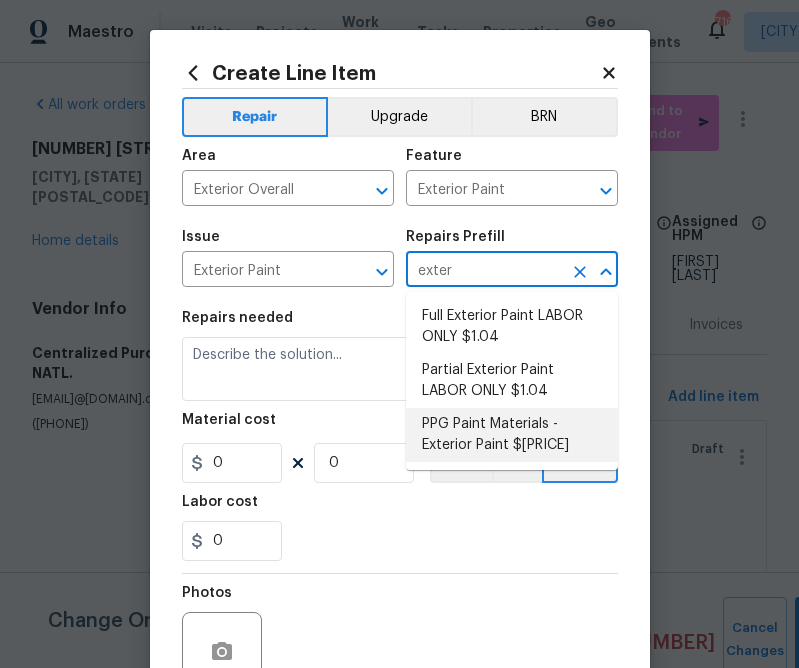 click on "PPG Paint Materials - Exterior Paint $[PRICE]" at bounding box center (512, 435) 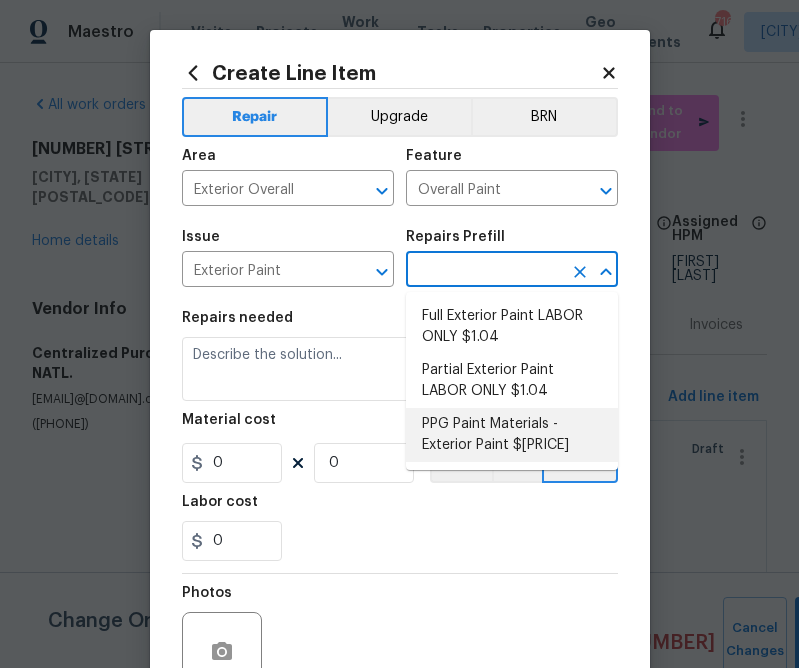 type on "PPG Paint Materials - Exterior Paint $[PRICE]" 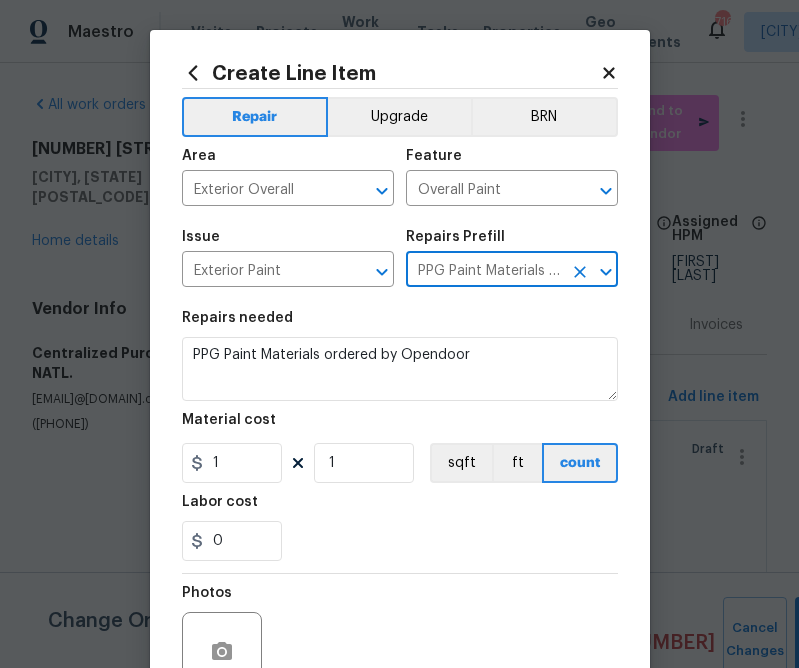 type on "PPG Paint Materials - Exterior Paint $[PRICE]" 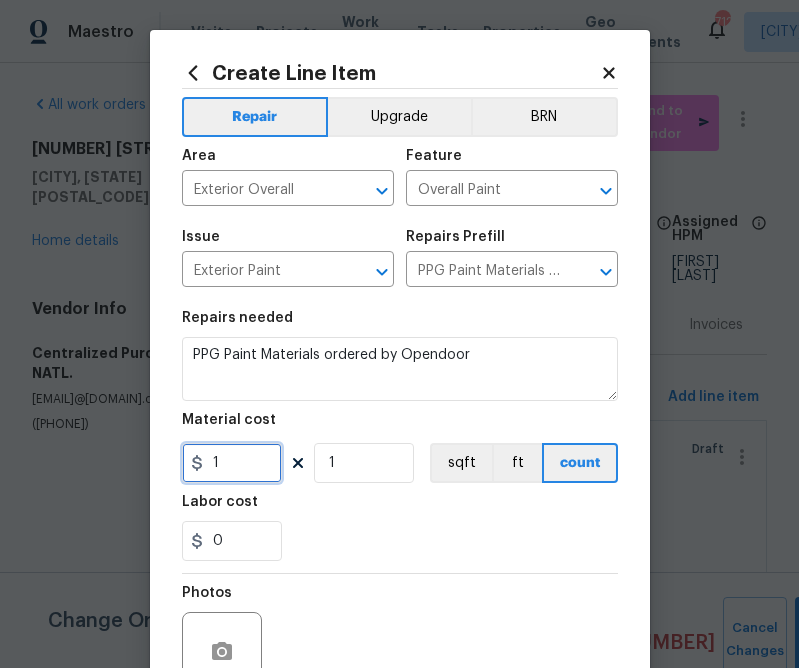 click on "1" at bounding box center [232, 463] 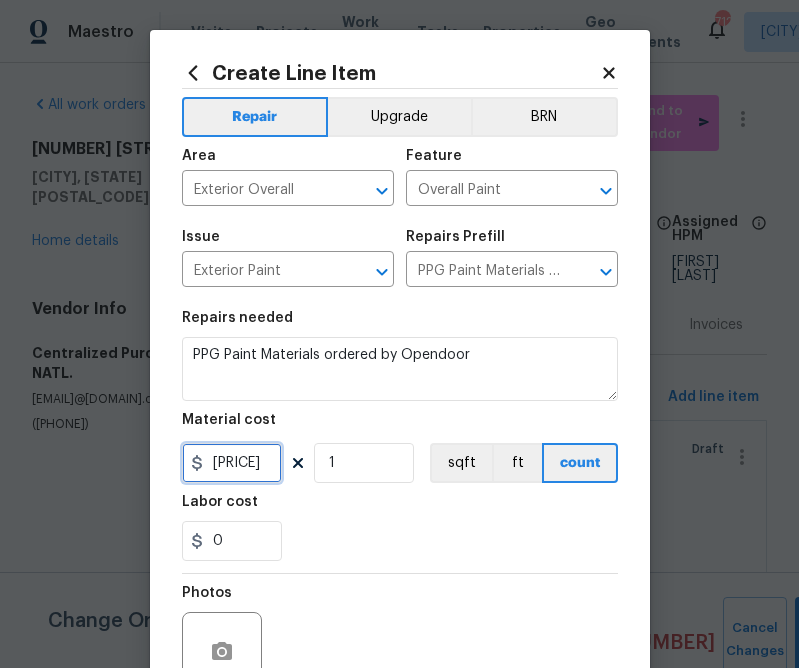 type on "[PRICE]" 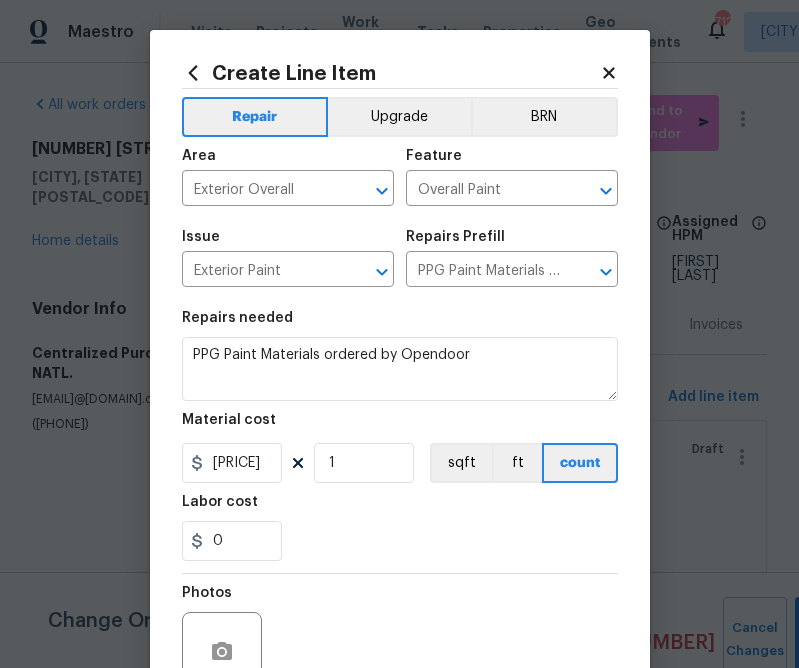 click on "0" at bounding box center (400, 541) 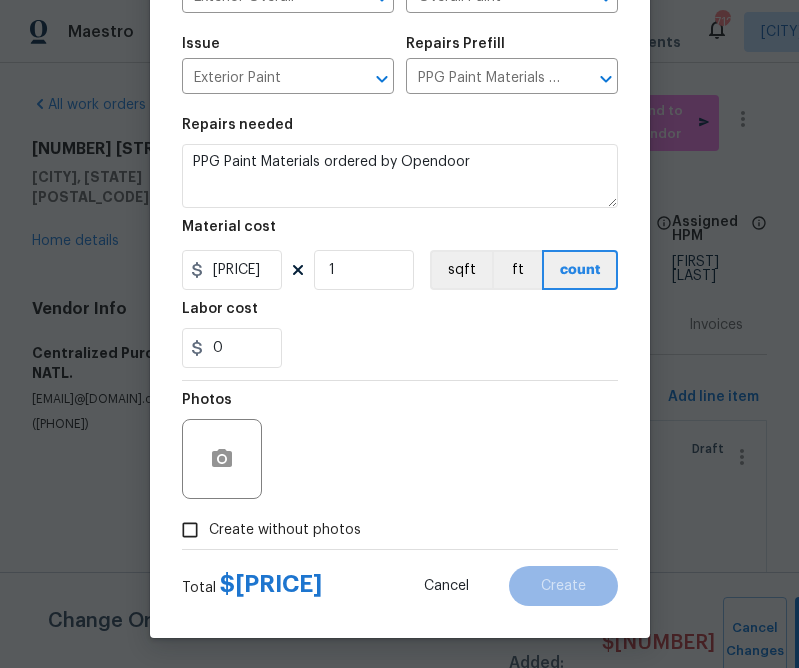 click on "Total $[PRICE] Cancel Create" at bounding box center [400, 578] 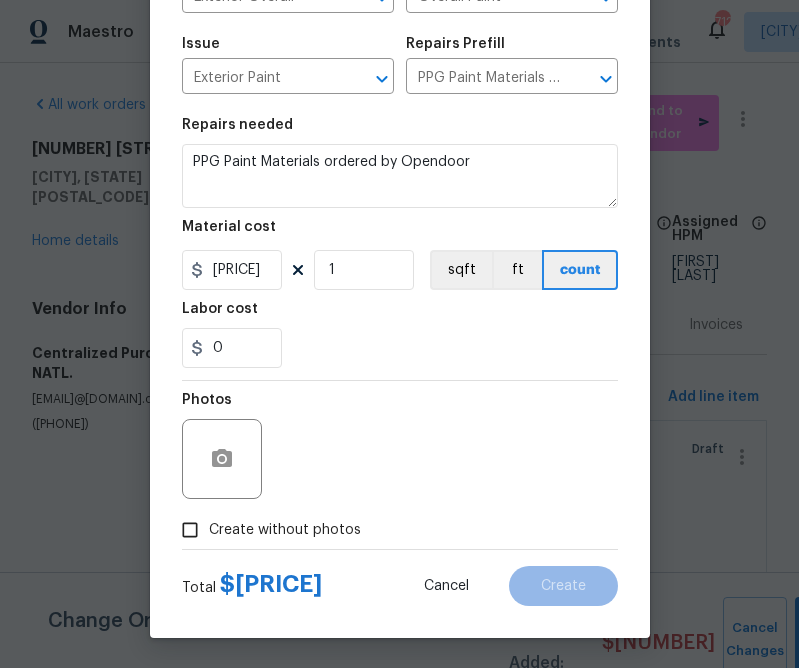 click on "Create without photos" at bounding box center (190, 530) 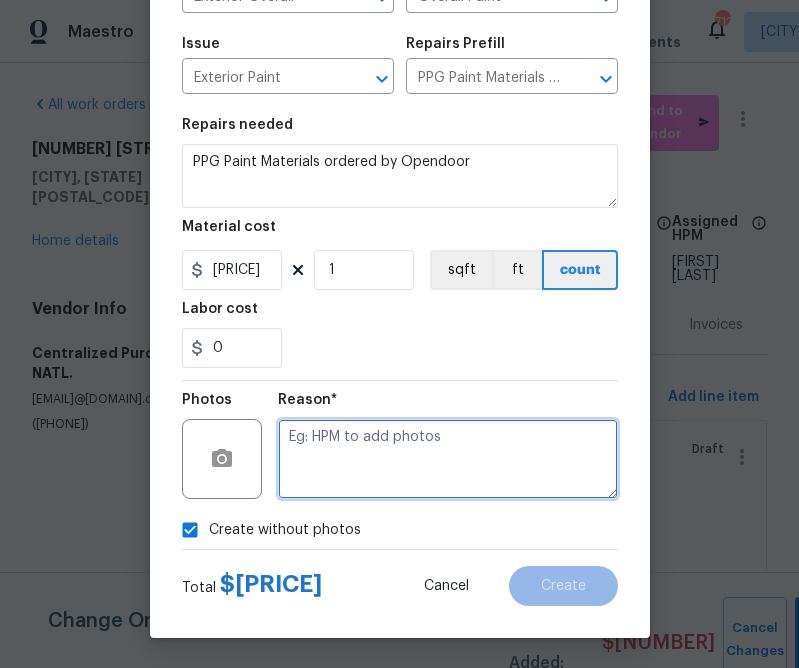 click at bounding box center (448, 459) 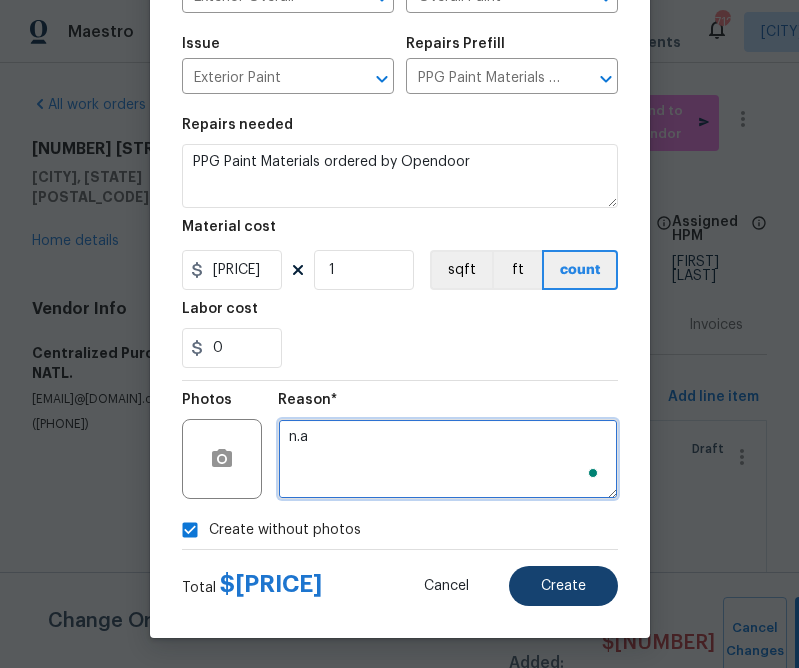 type on "n.a" 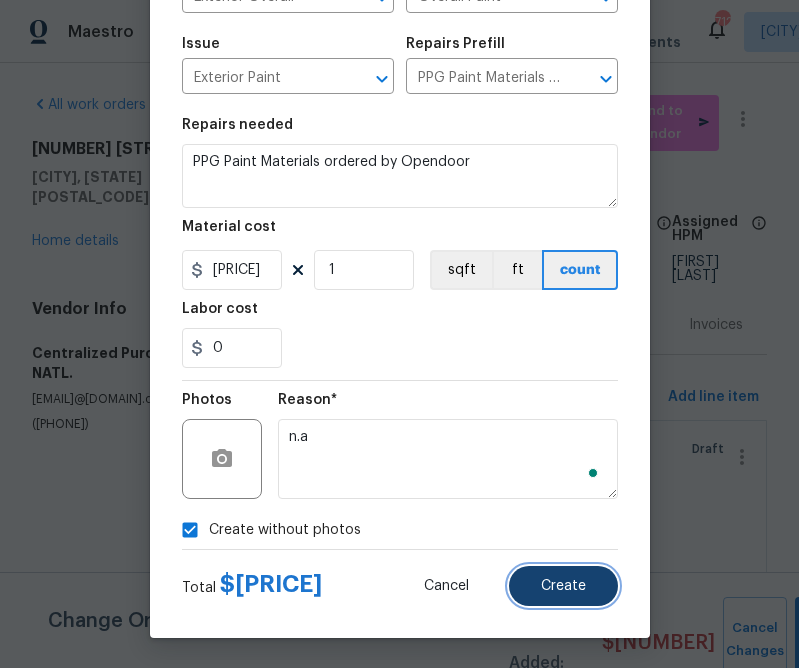 click on "Create" at bounding box center [563, 586] 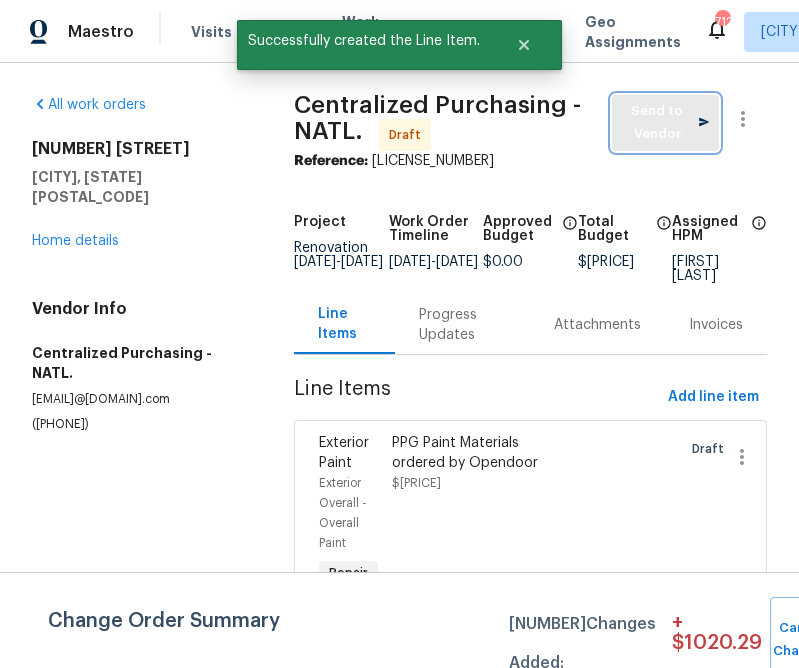 click on "Send to Vendor" at bounding box center (665, 123) 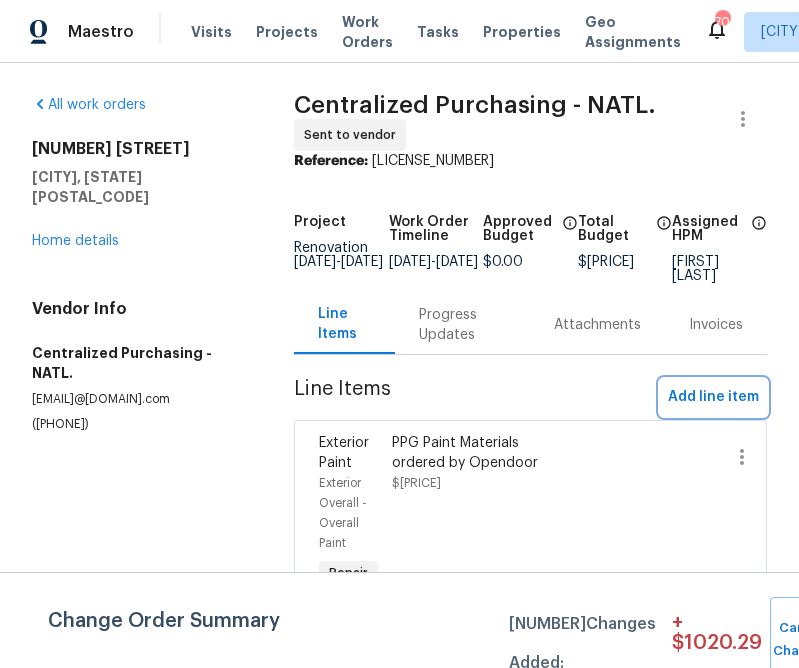 click on "Add line item" at bounding box center [713, 397] 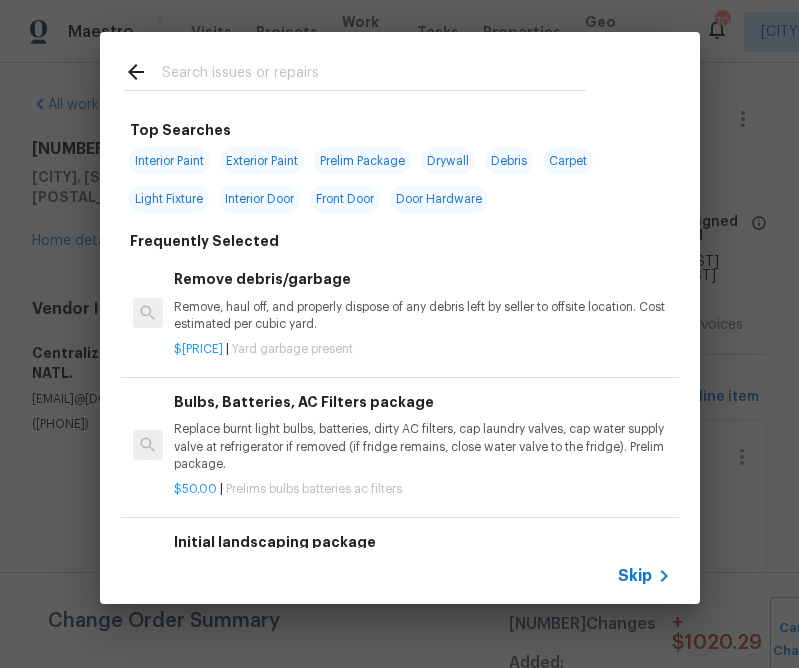 click on "Skip" at bounding box center (647, 576) 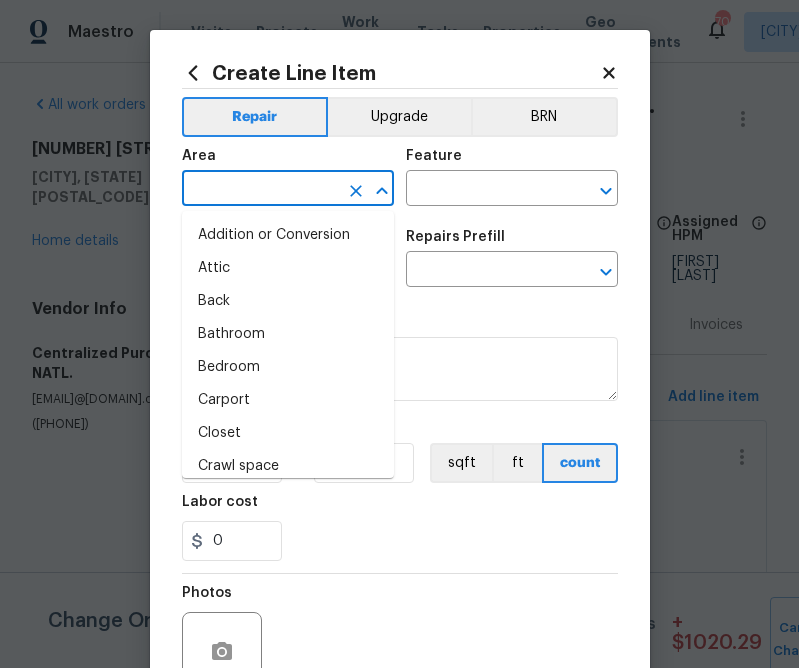 click at bounding box center (260, 190) 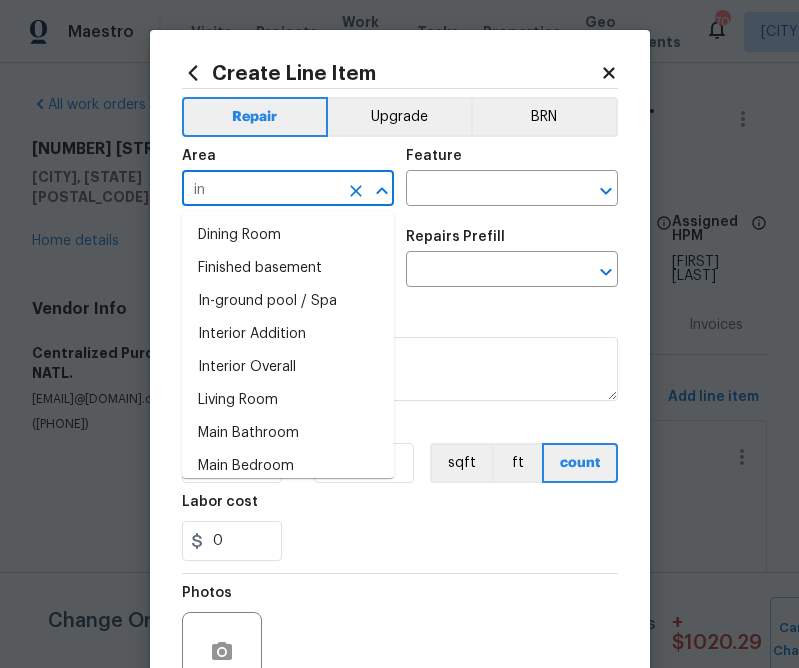 type on "i" 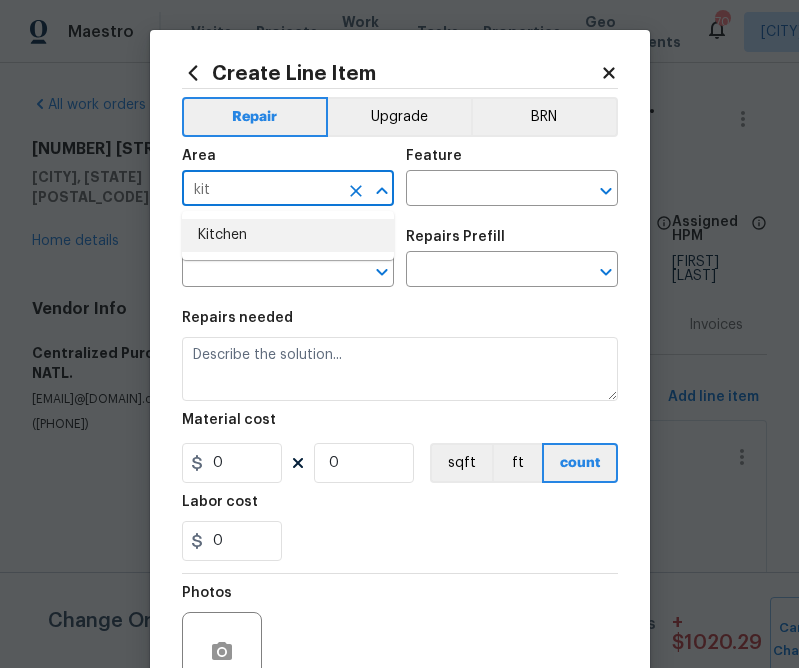 click on "Kitchen" at bounding box center (288, 235) 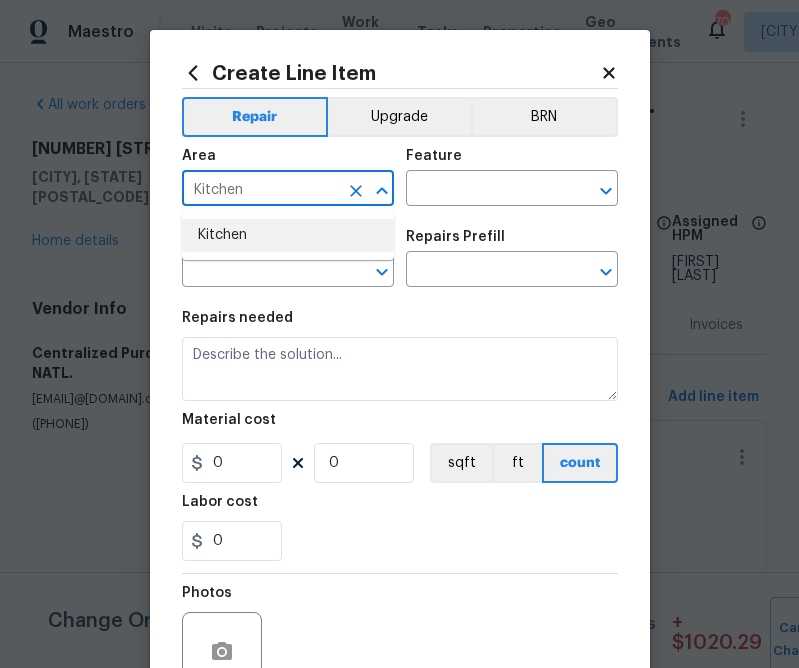 type on "Kitchen" 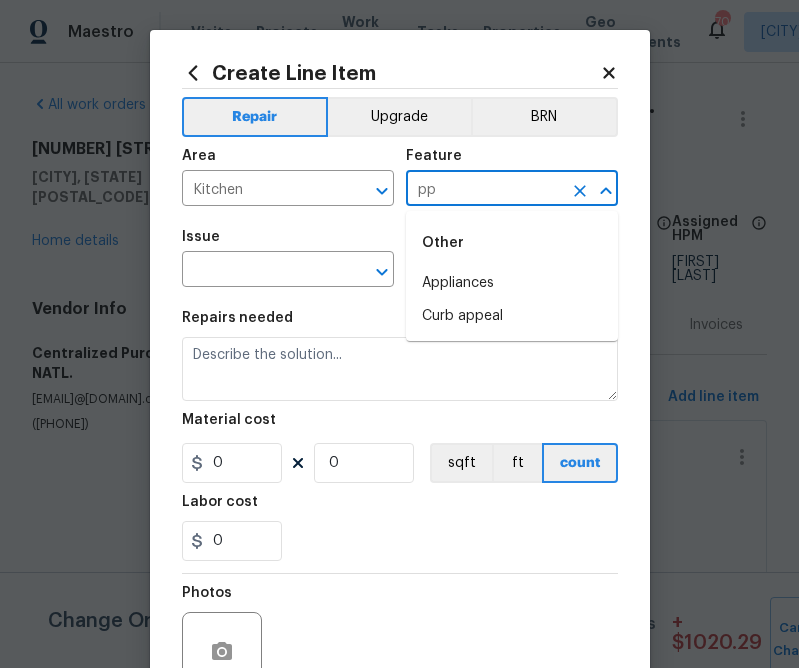 type on "p" 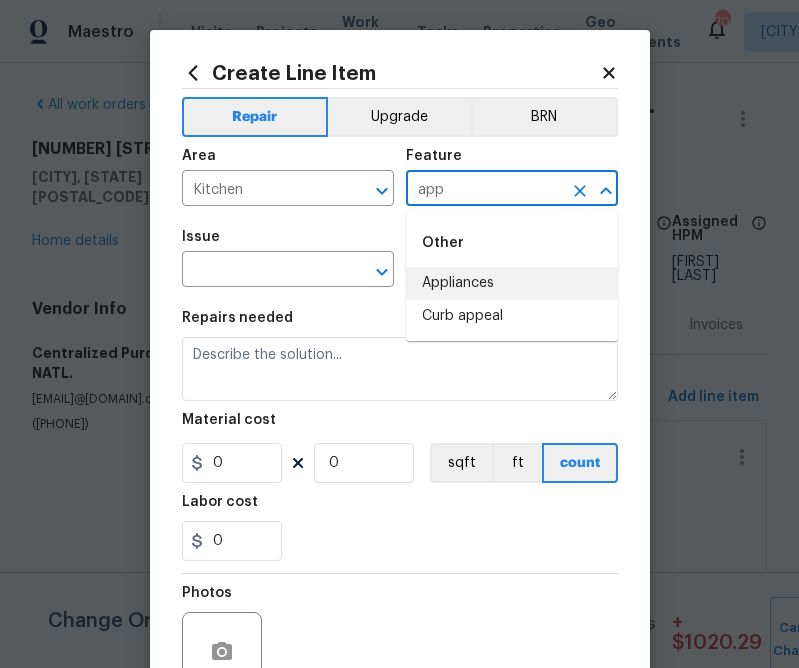drag, startPoint x: 457, startPoint y: 282, endPoint x: 406, endPoint y: 282, distance: 51 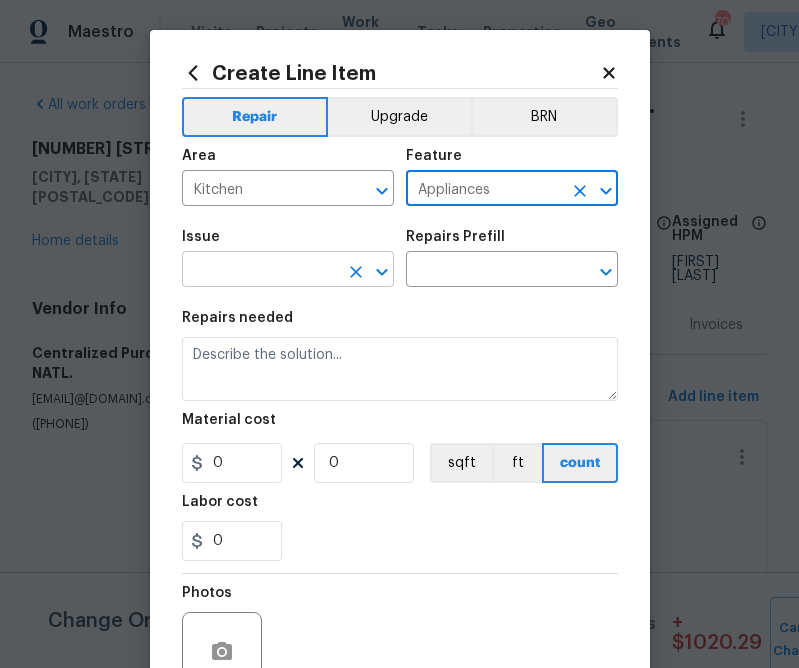 type on "Appliances" 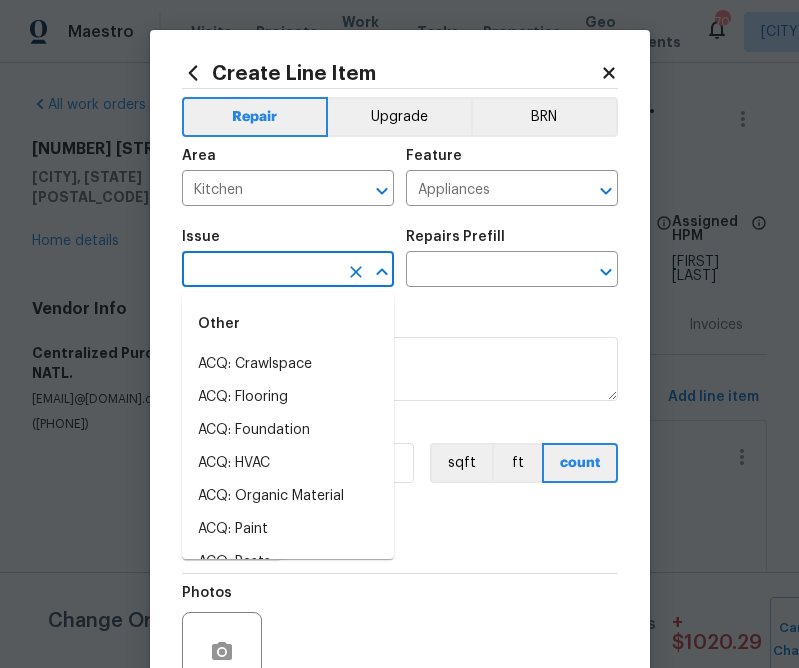 click at bounding box center [260, 271] 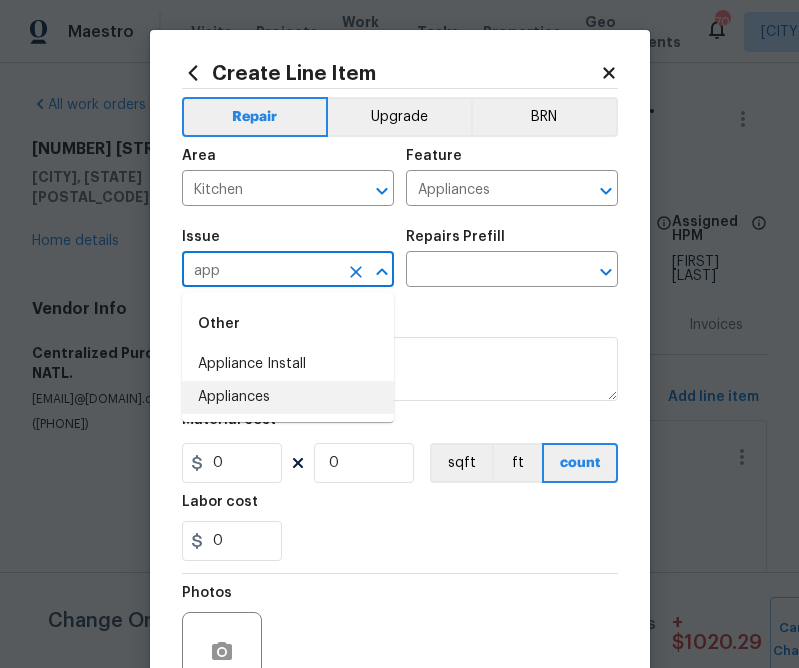 click on "Appliances" at bounding box center (288, 397) 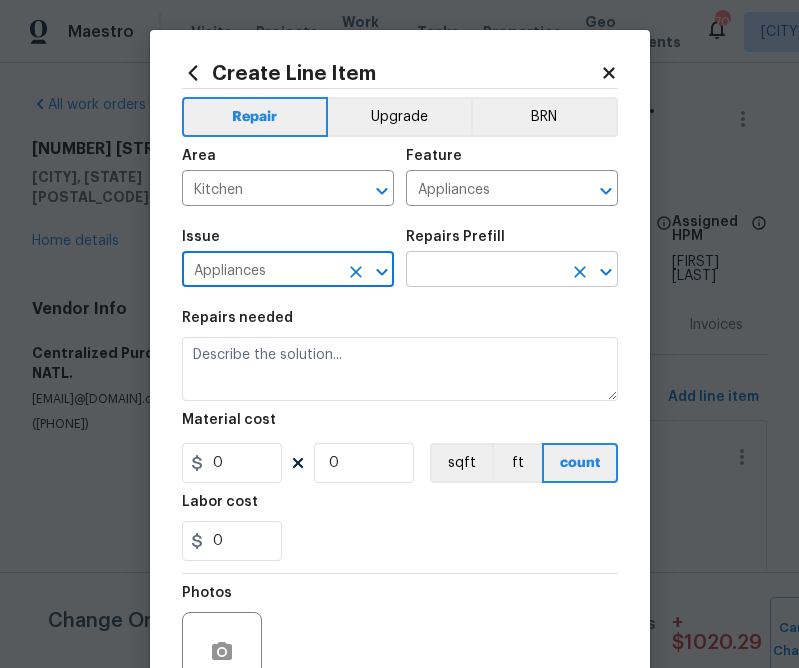 type on "Appliances" 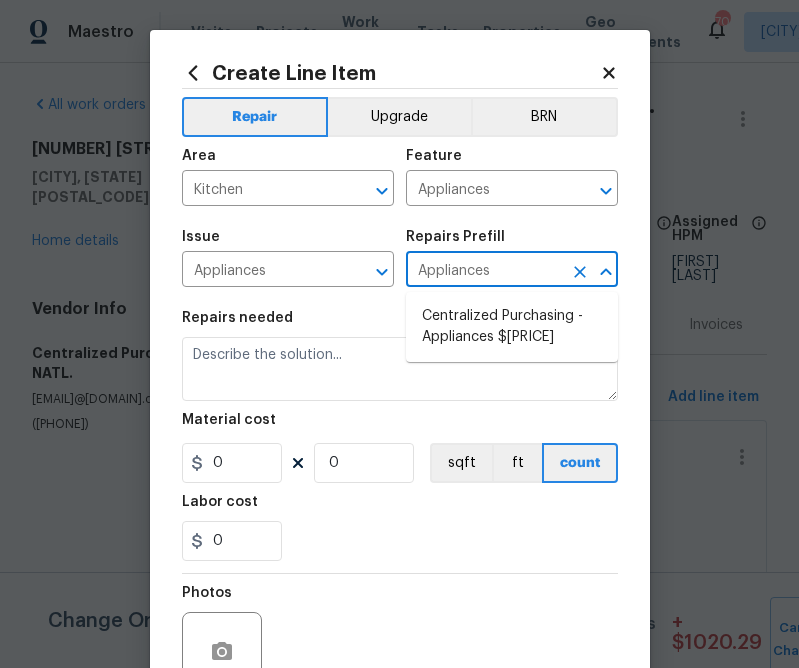 click at bounding box center (0, 668) 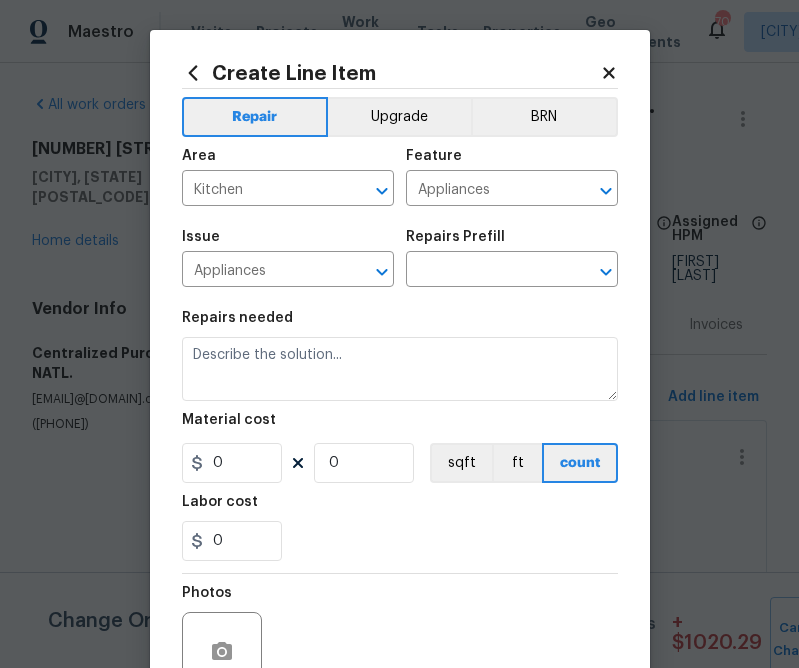 type on "Appliances" 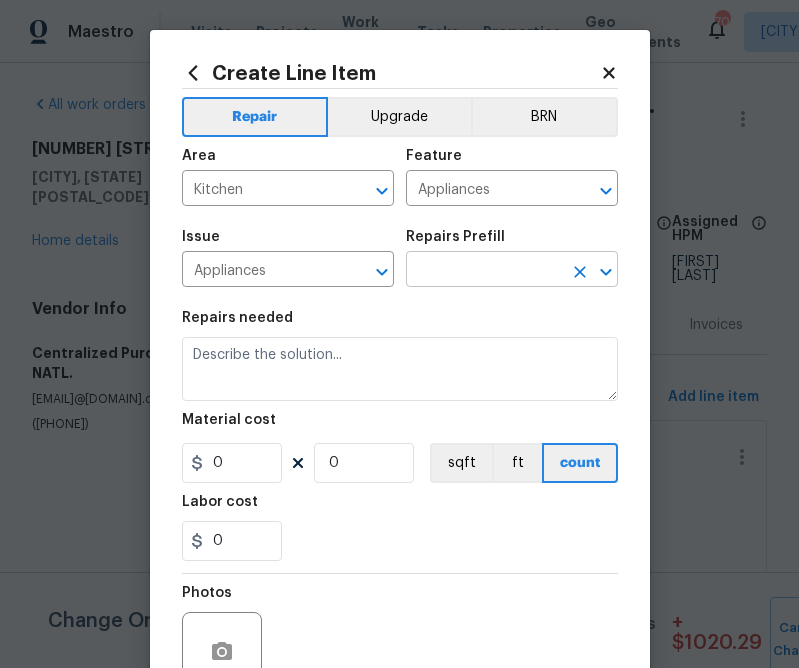 click at bounding box center (484, 271) 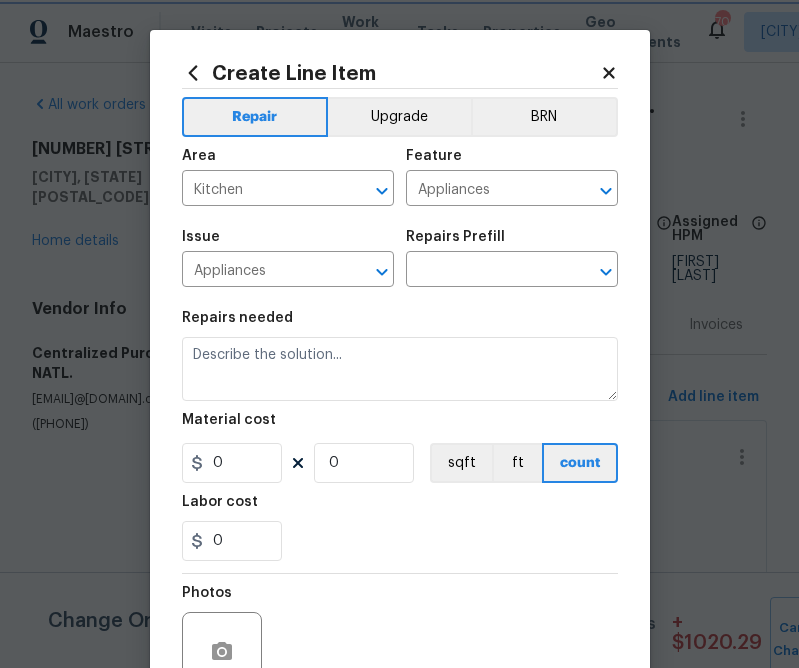 click at bounding box center (0, 668) 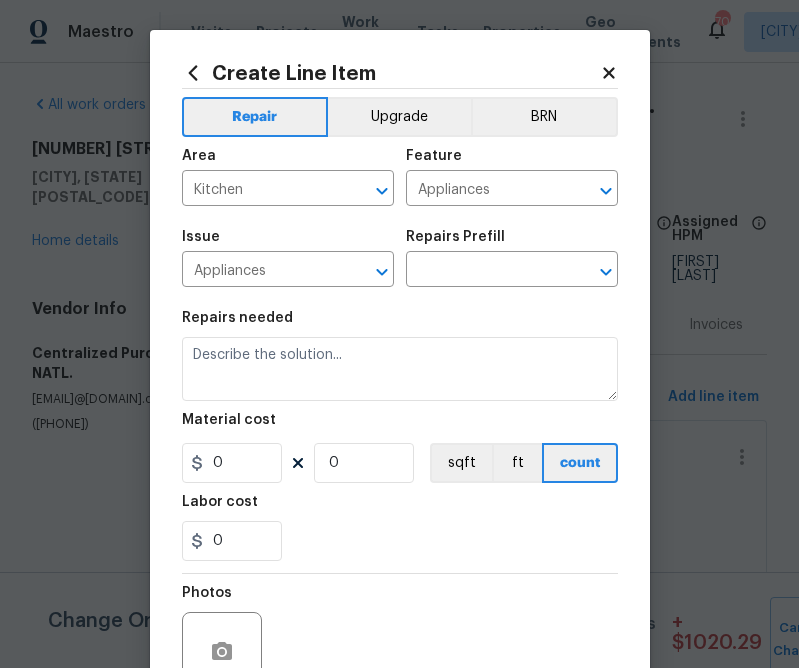 click on "Repairs Prefill" at bounding box center [512, 243] 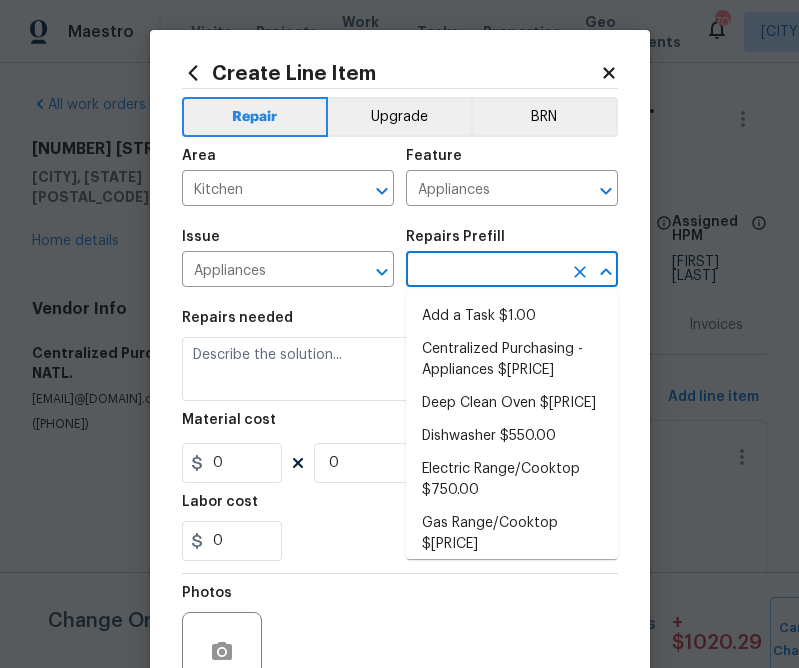 click at bounding box center (484, 271) 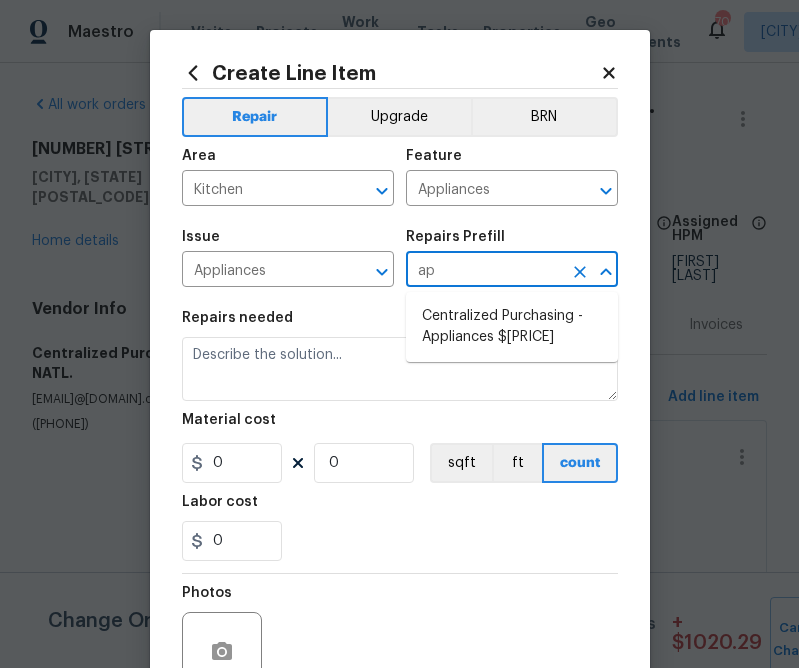 type on "app" 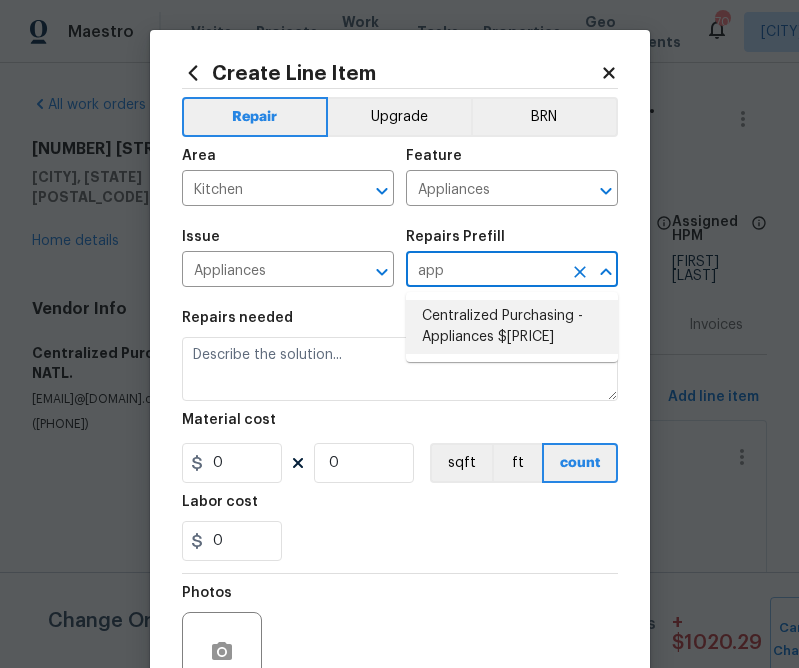click on "Centralized Purchasing - Appliances $[PRICE]" at bounding box center (512, 327) 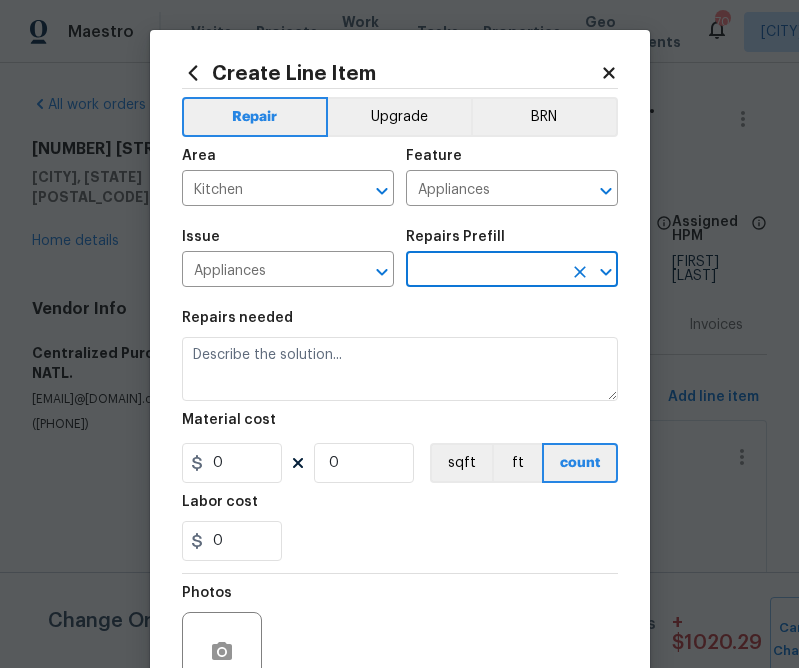 type on "Centralized Purchasing - Appliances $[PRICE]" 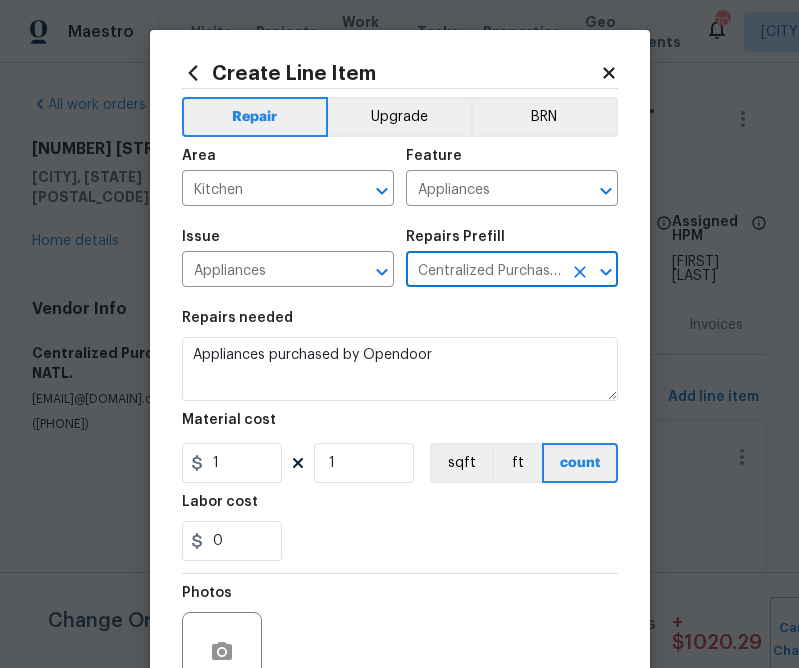 type on "Centralized Purchasing - Appliances $[PRICE]" 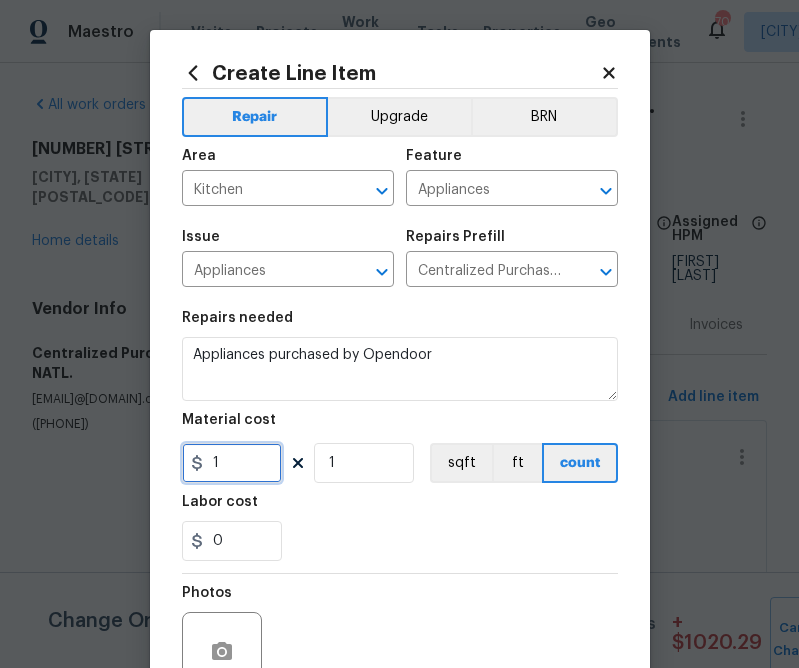 click on "1" at bounding box center (232, 463) 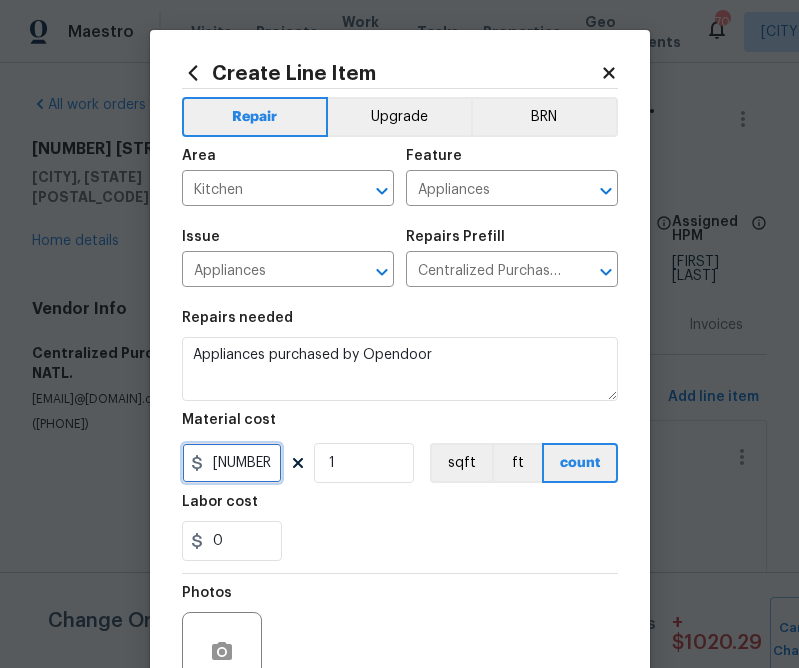 type on "[NUMBER]" 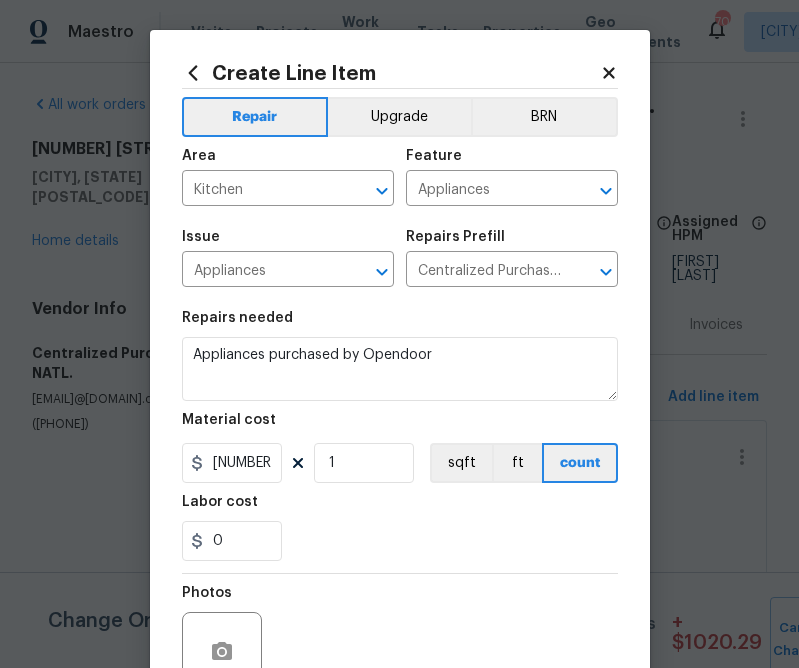 click on "0" at bounding box center (400, 541) 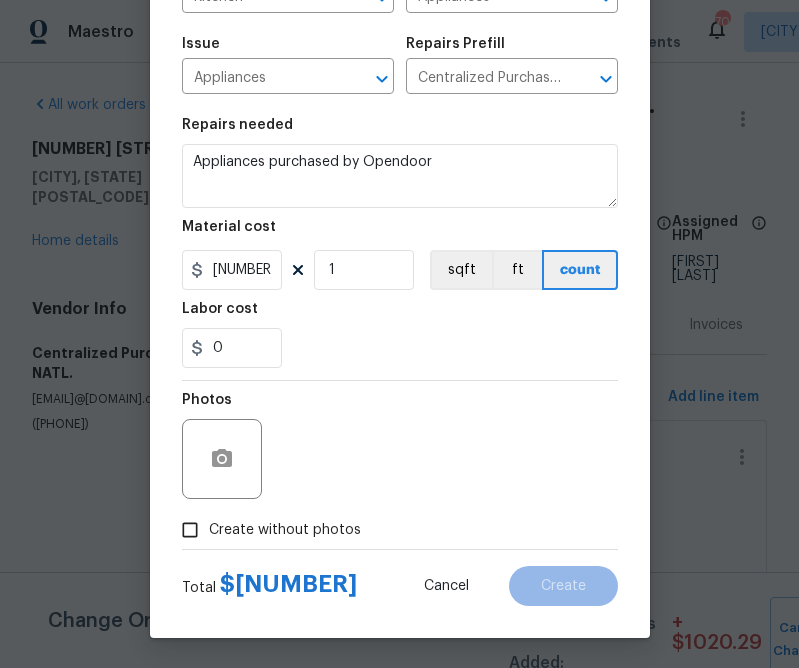 click on "Create without photos" at bounding box center (285, 530) 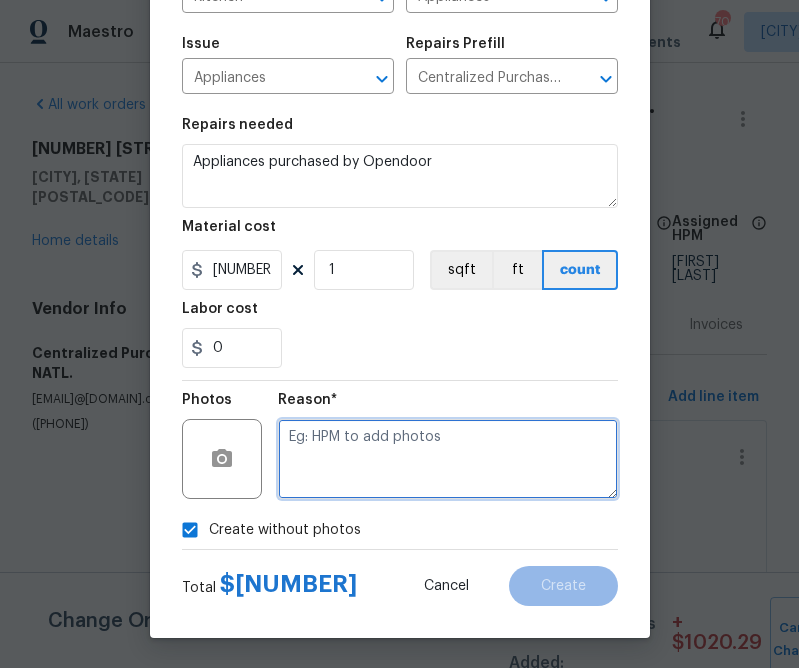 click at bounding box center [448, 459] 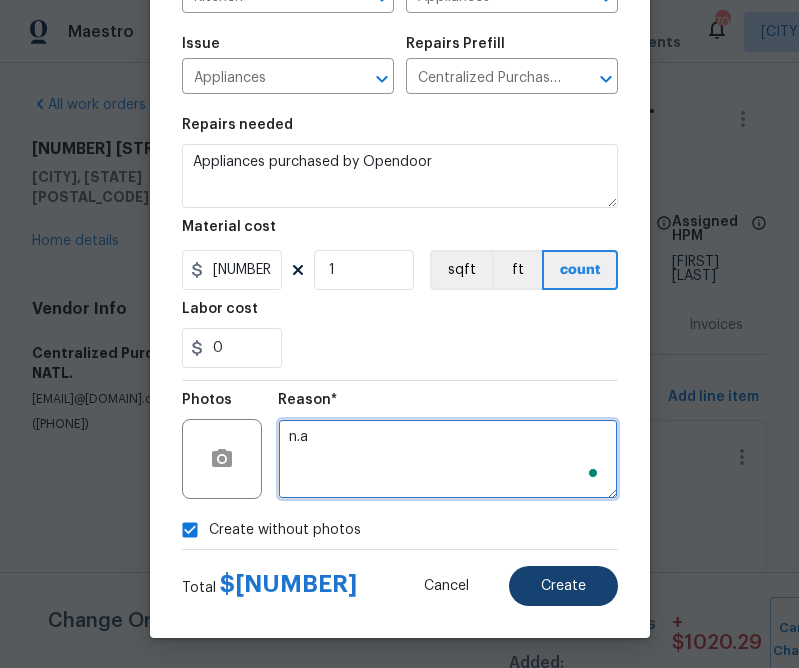 type on "n.a" 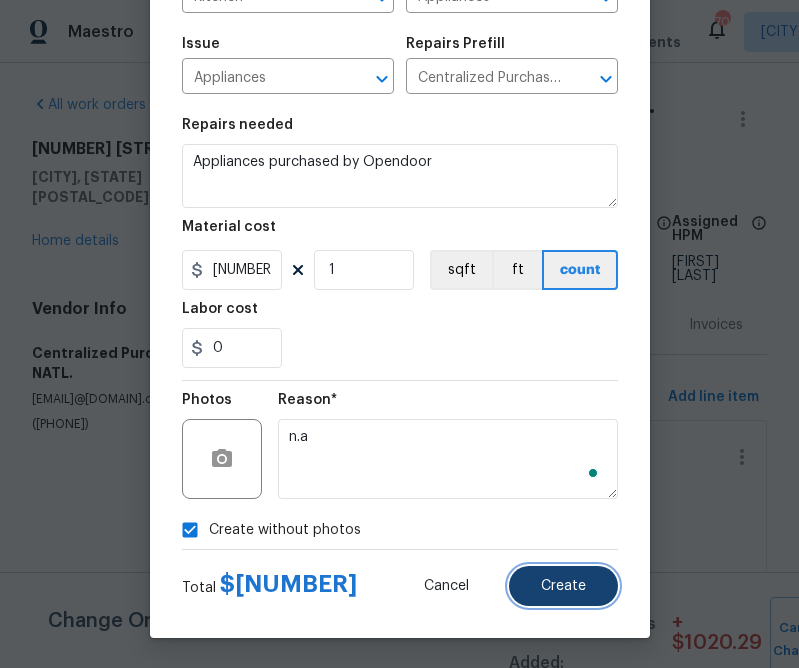 click on "Create" at bounding box center [563, 586] 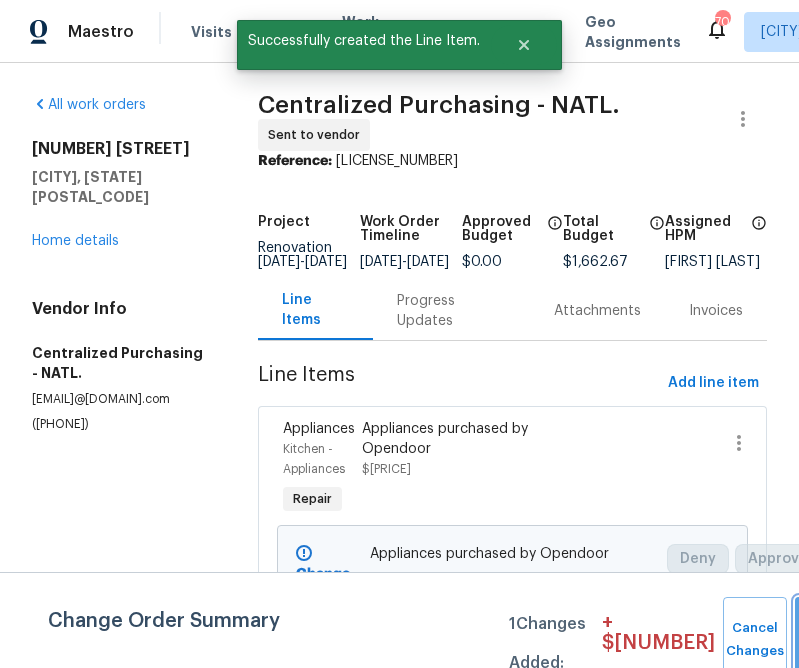 click on "Submit Changes" at bounding box center (827, 640) 